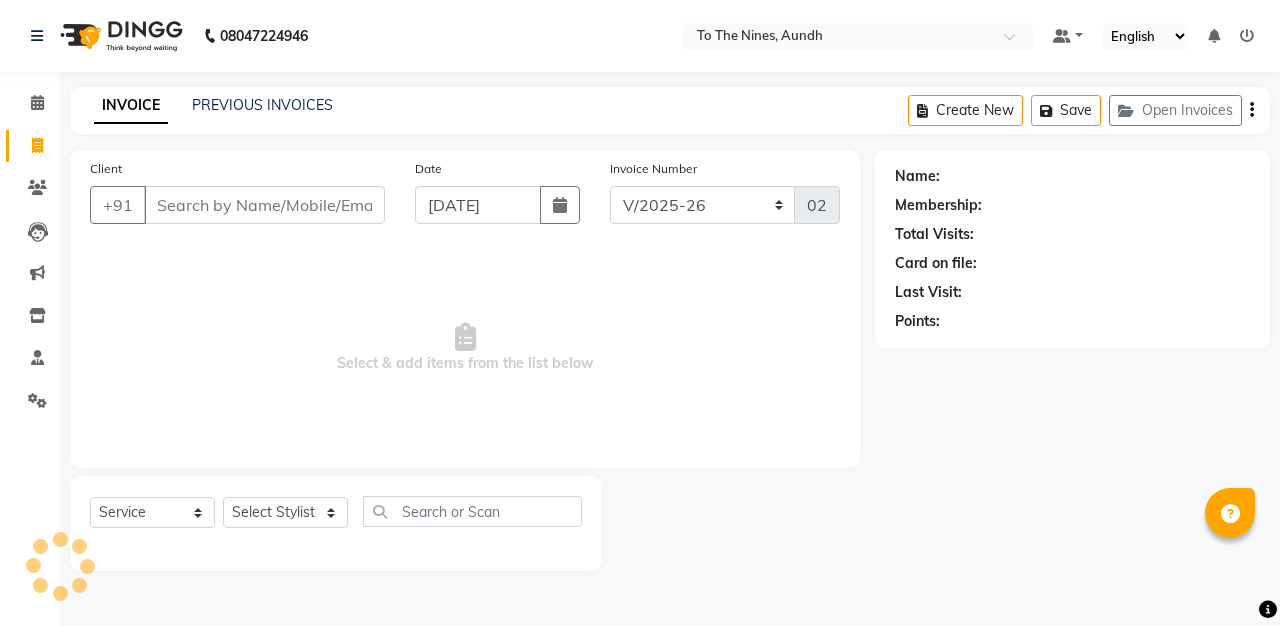 select on "614" 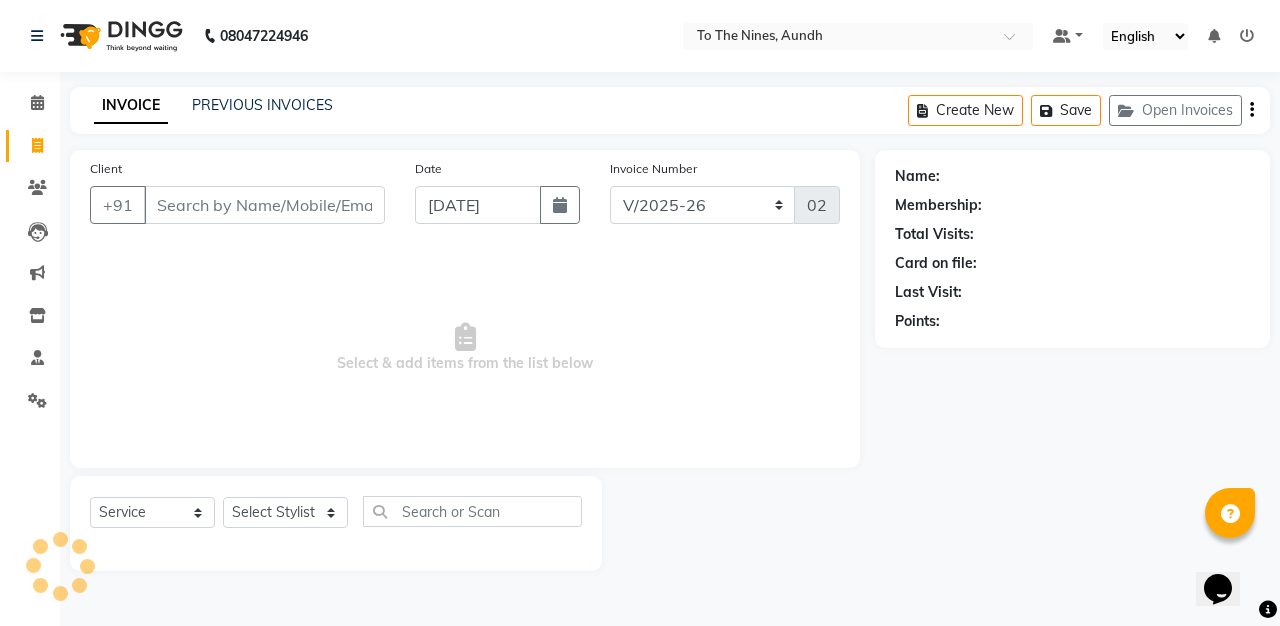 scroll, scrollTop: 0, scrollLeft: 0, axis: both 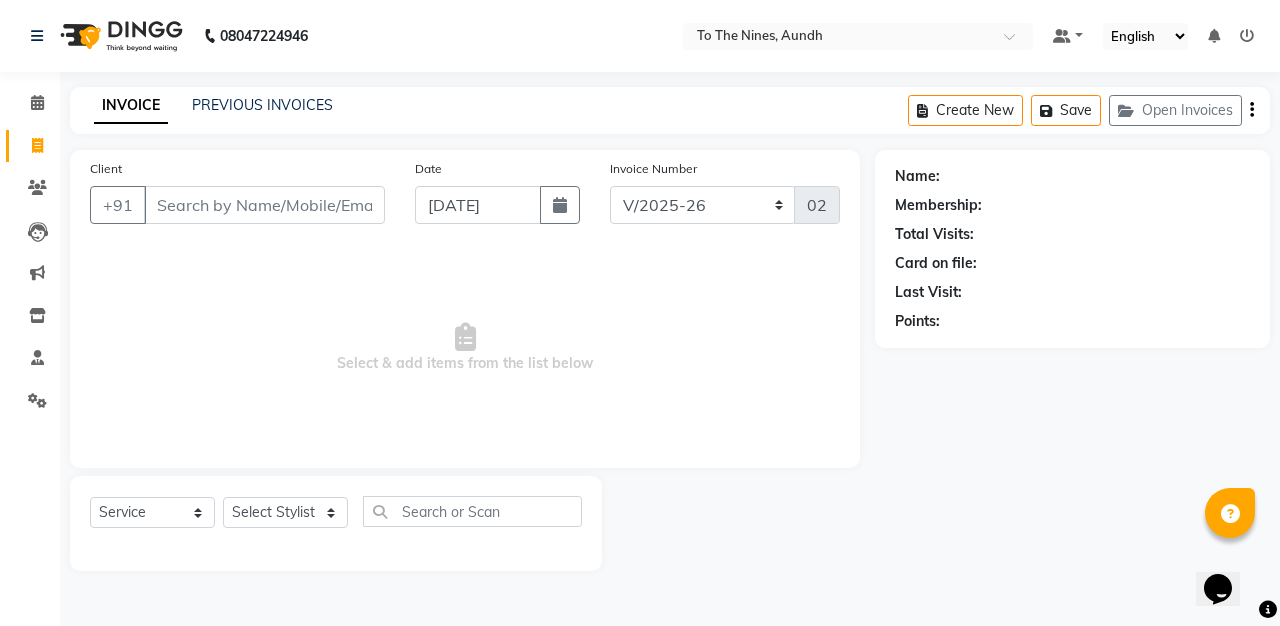 click on "Client" at bounding box center [264, 205] 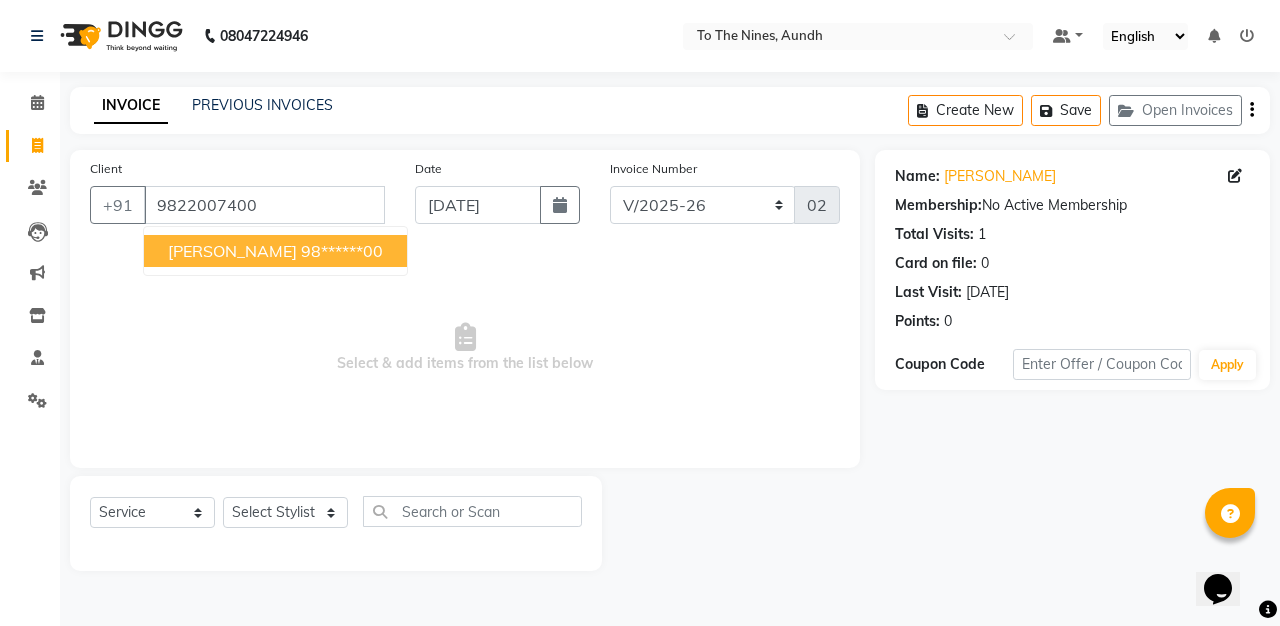 click on "98******00" at bounding box center (342, 251) 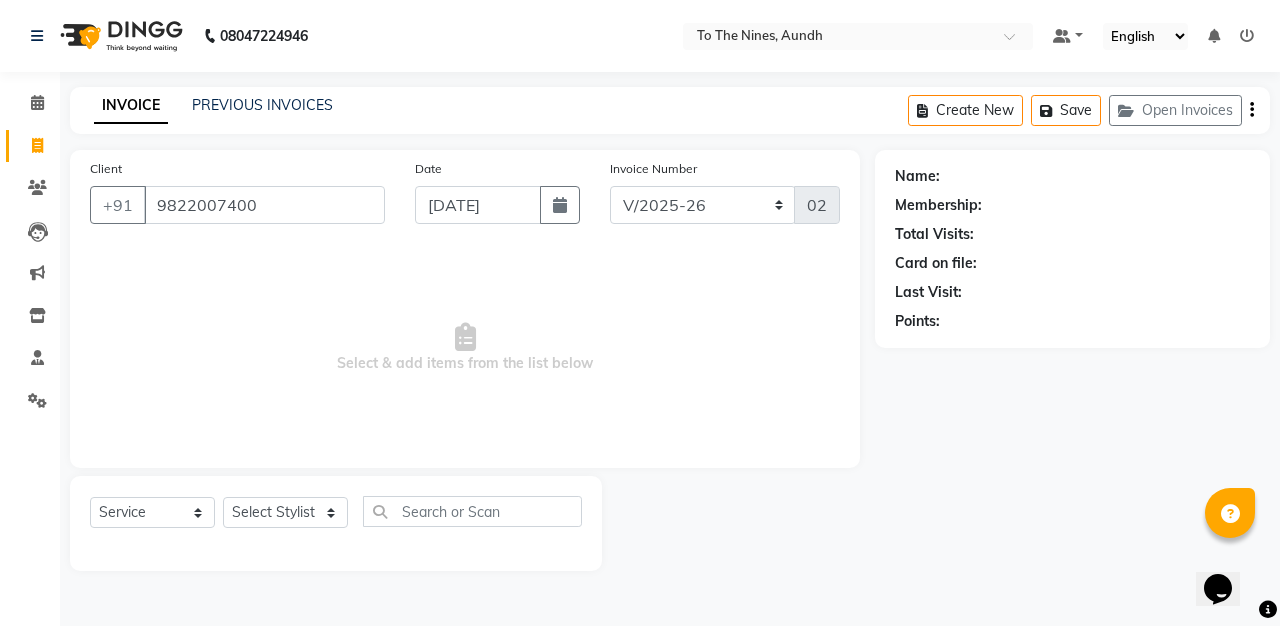 type on "98******00" 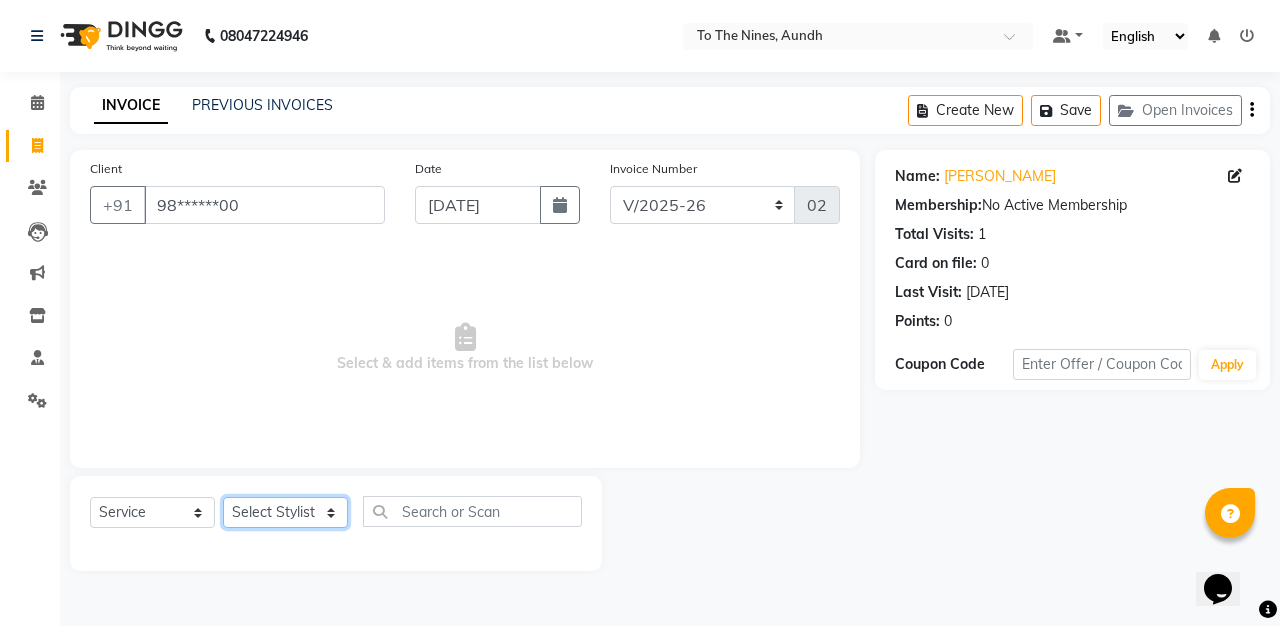 select on "19965" 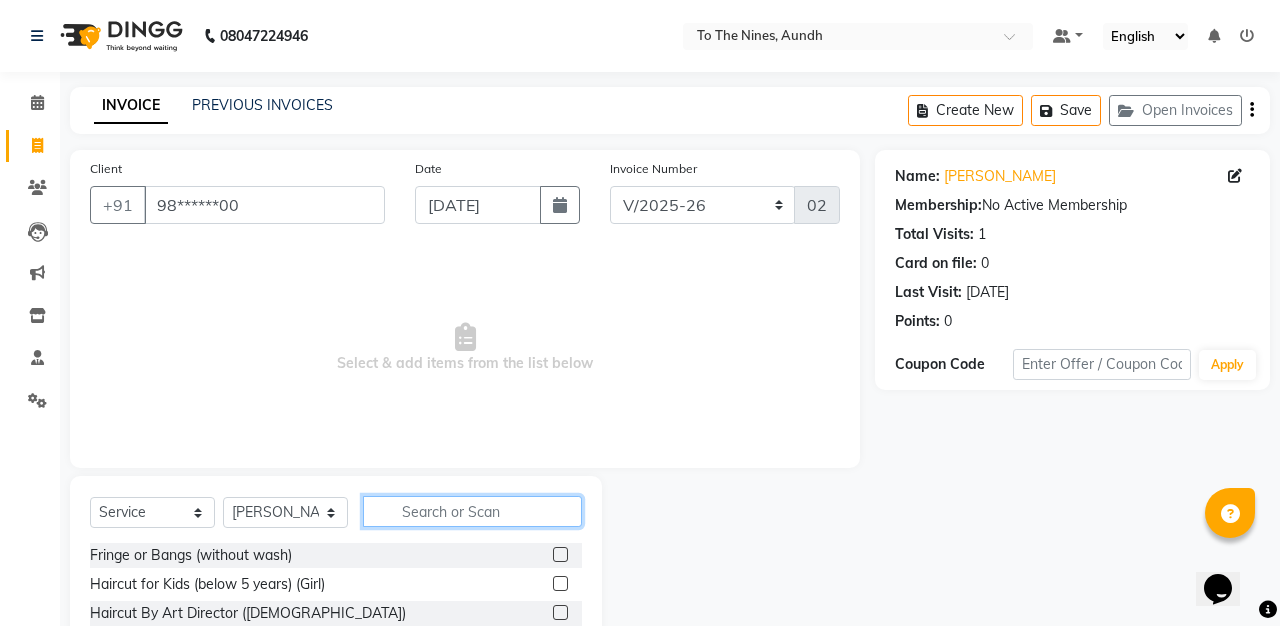 click 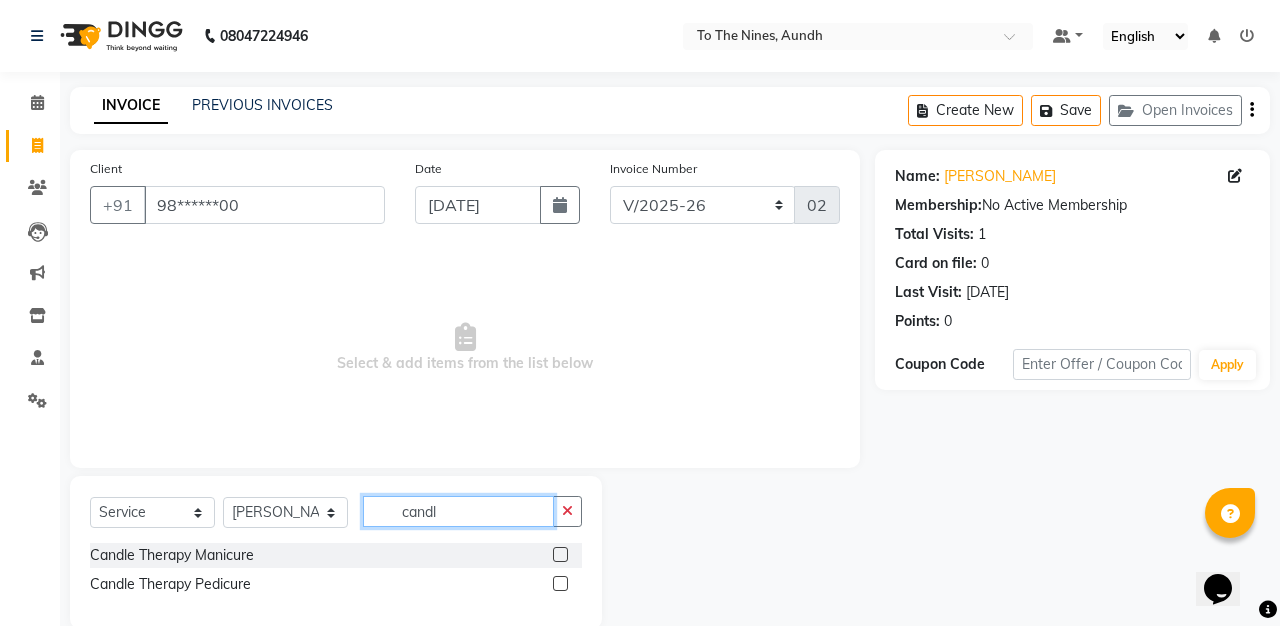 type on "candle" 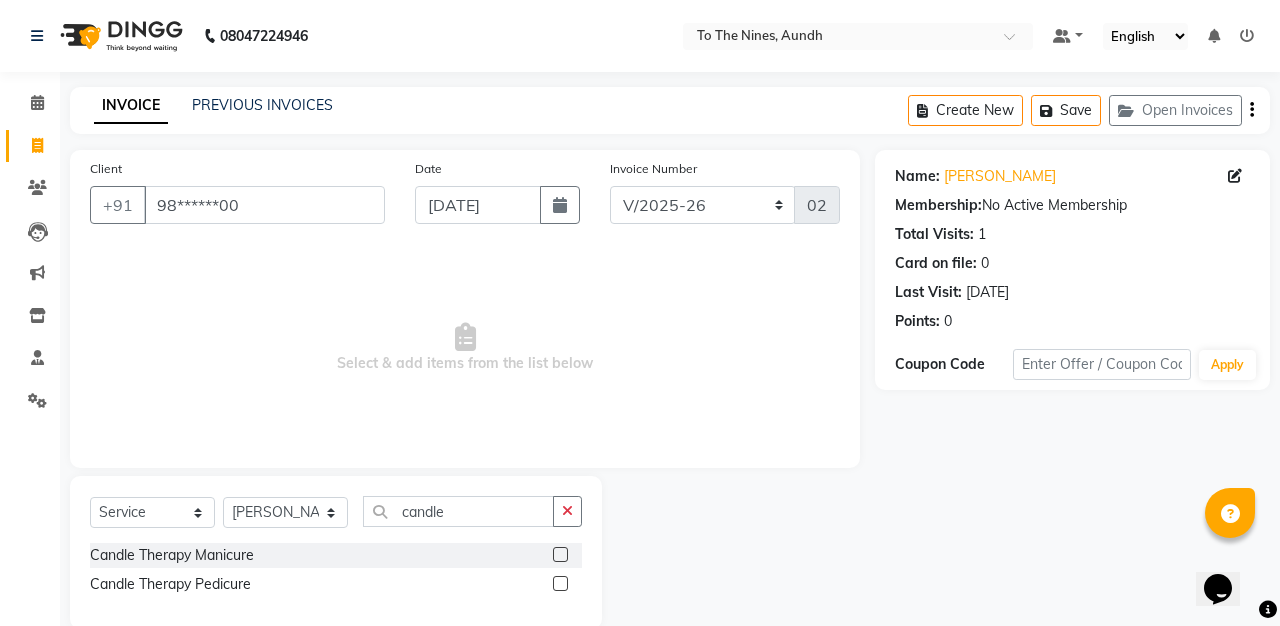 drag, startPoint x: 517, startPoint y: 625, endPoint x: 559, endPoint y: 582, distance: 60.108234 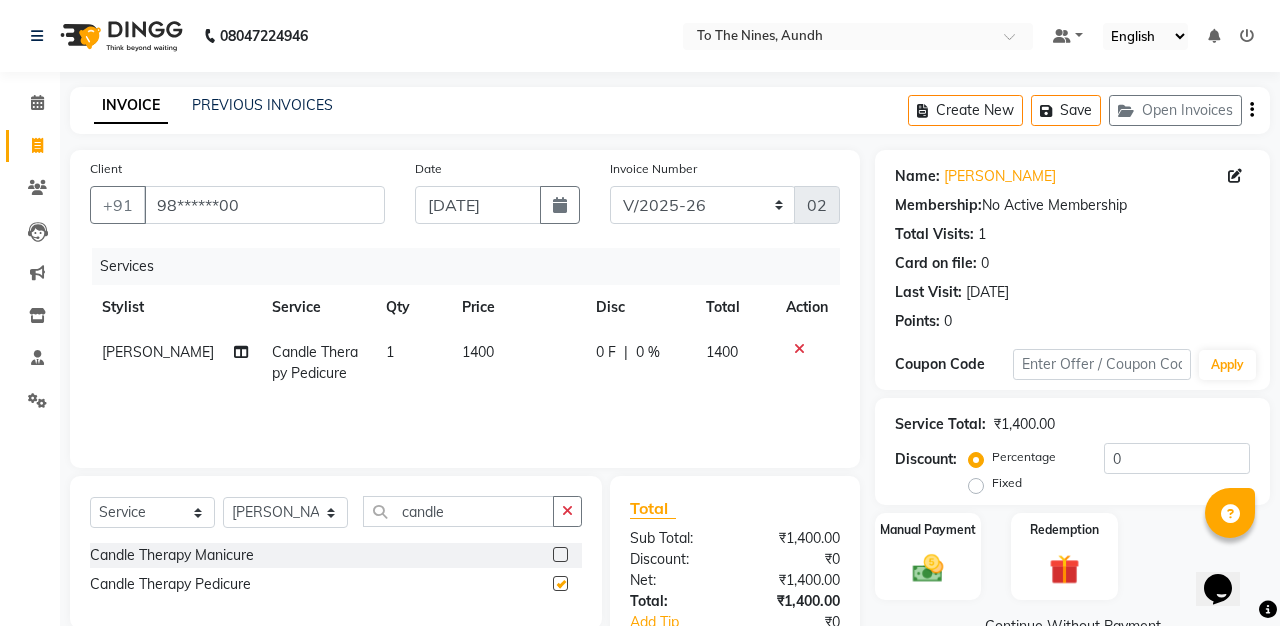 checkbox on "false" 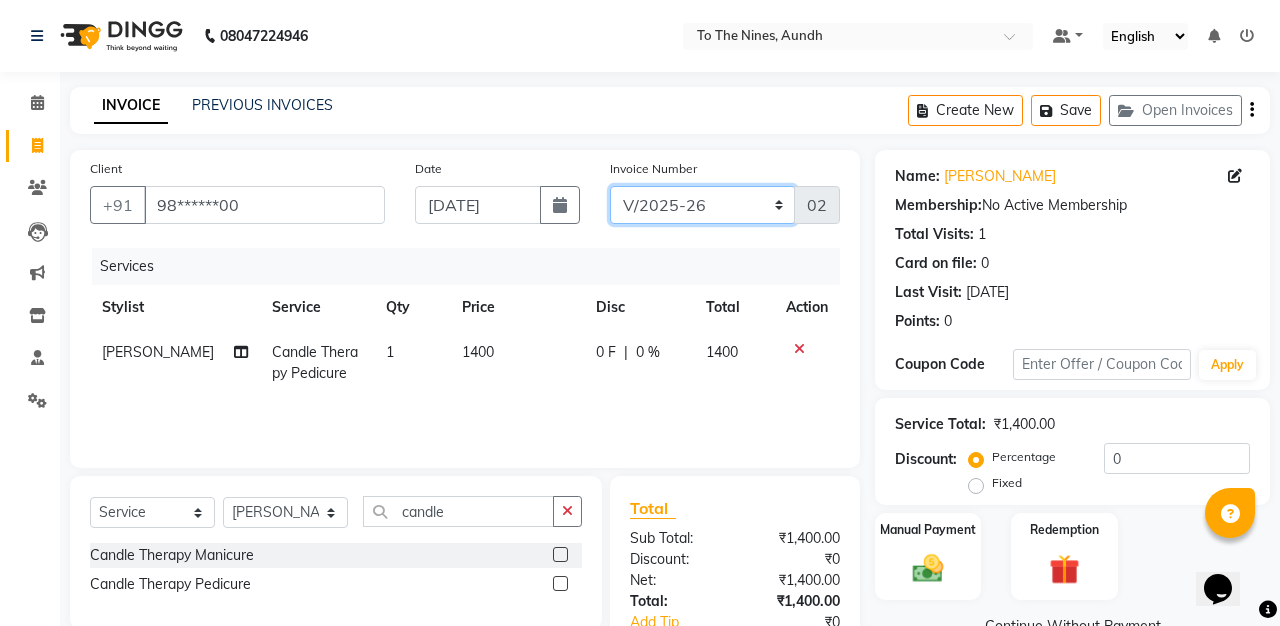 select on "6076" 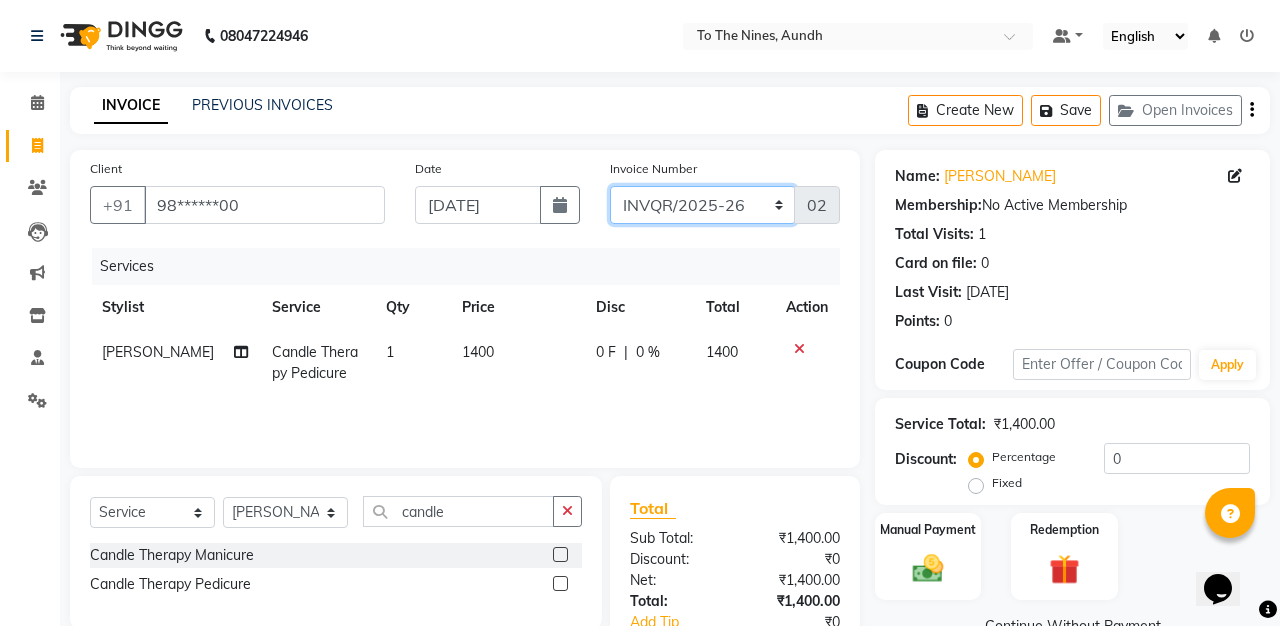 type on "0151" 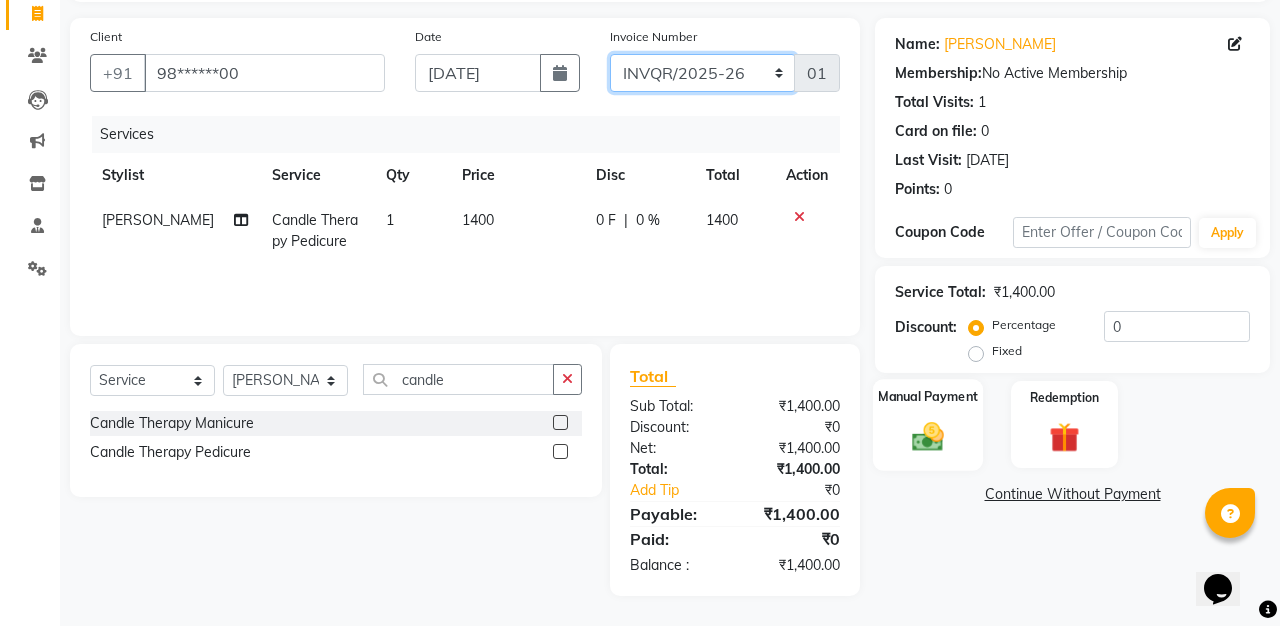 scroll, scrollTop: 132, scrollLeft: 0, axis: vertical 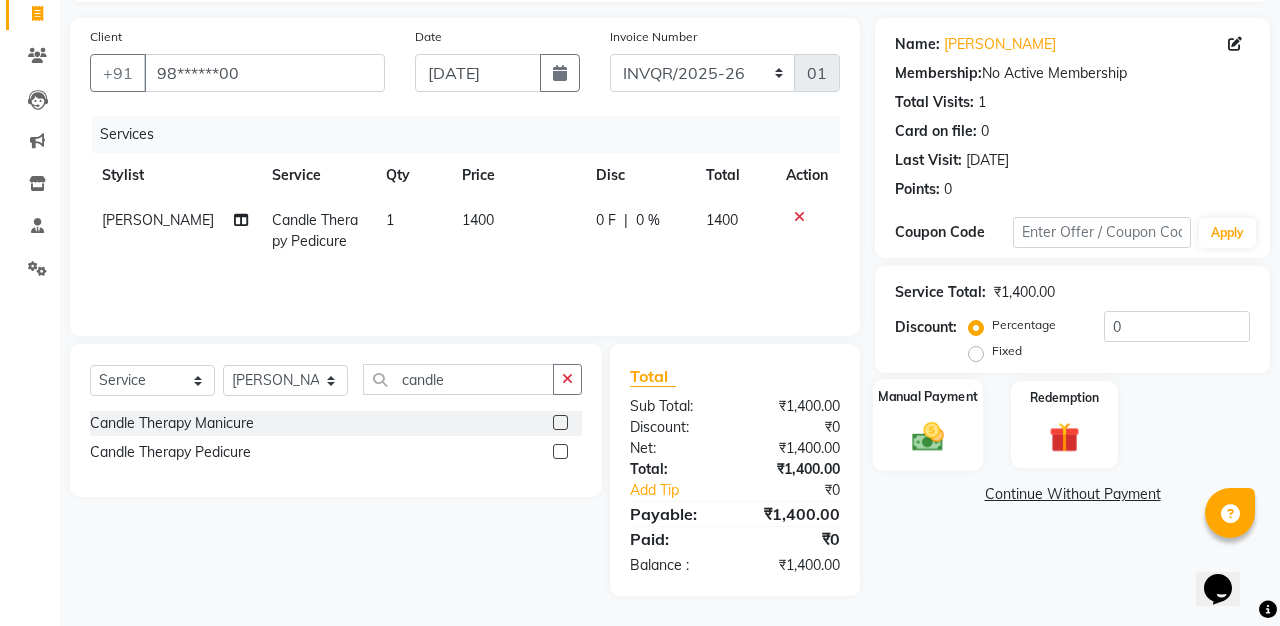 click 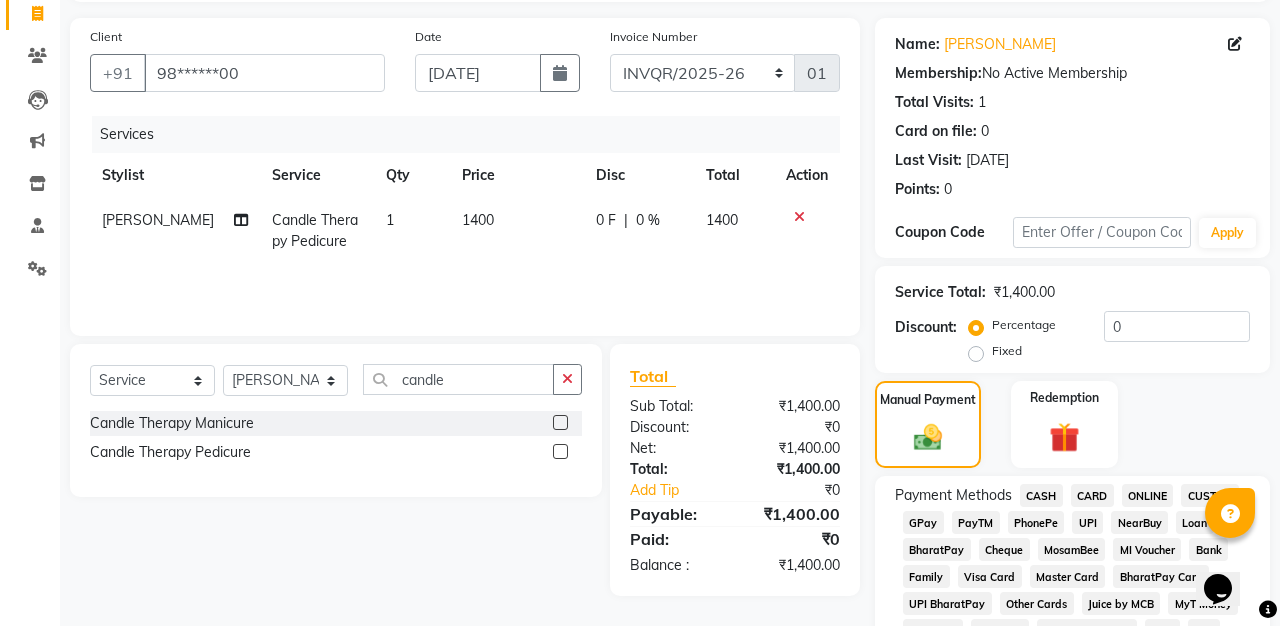 click on "GPay" 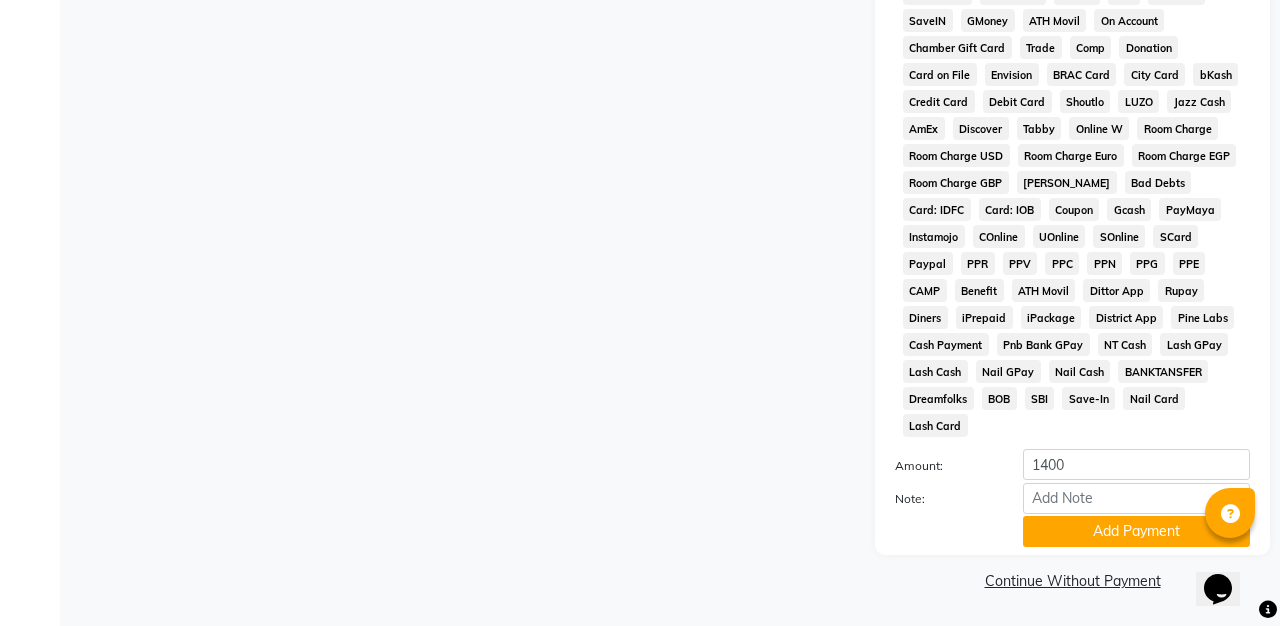 scroll, scrollTop: 876, scrollLeft: 0, axis: vertical 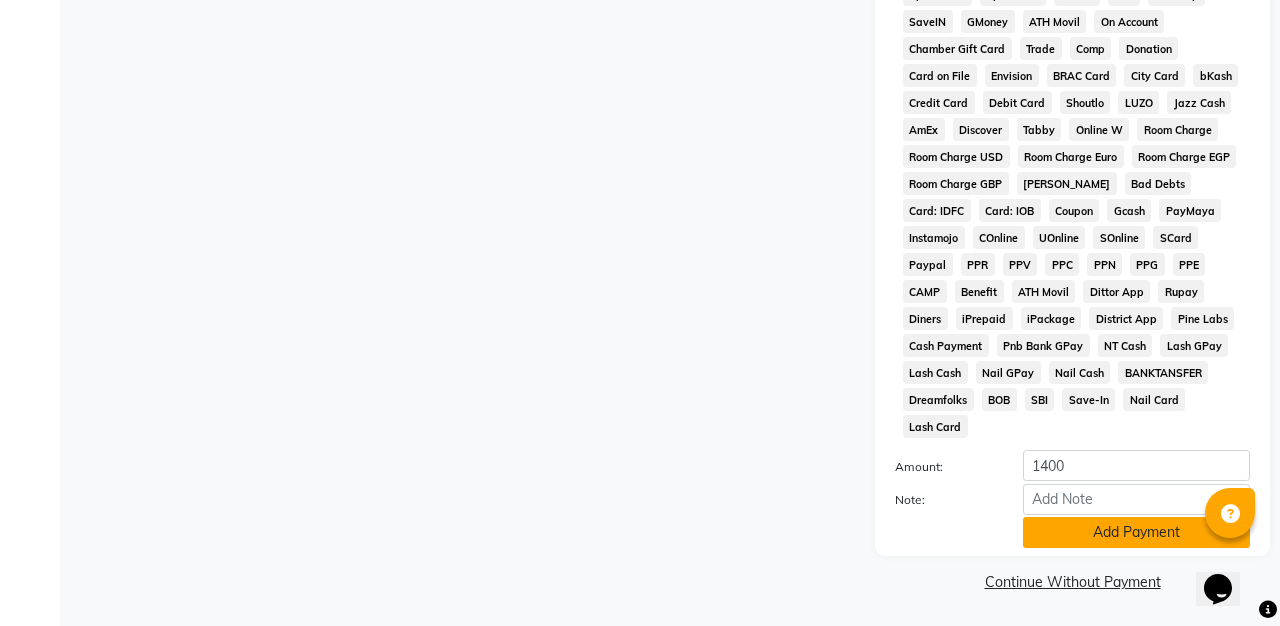 click on "Add Payment" 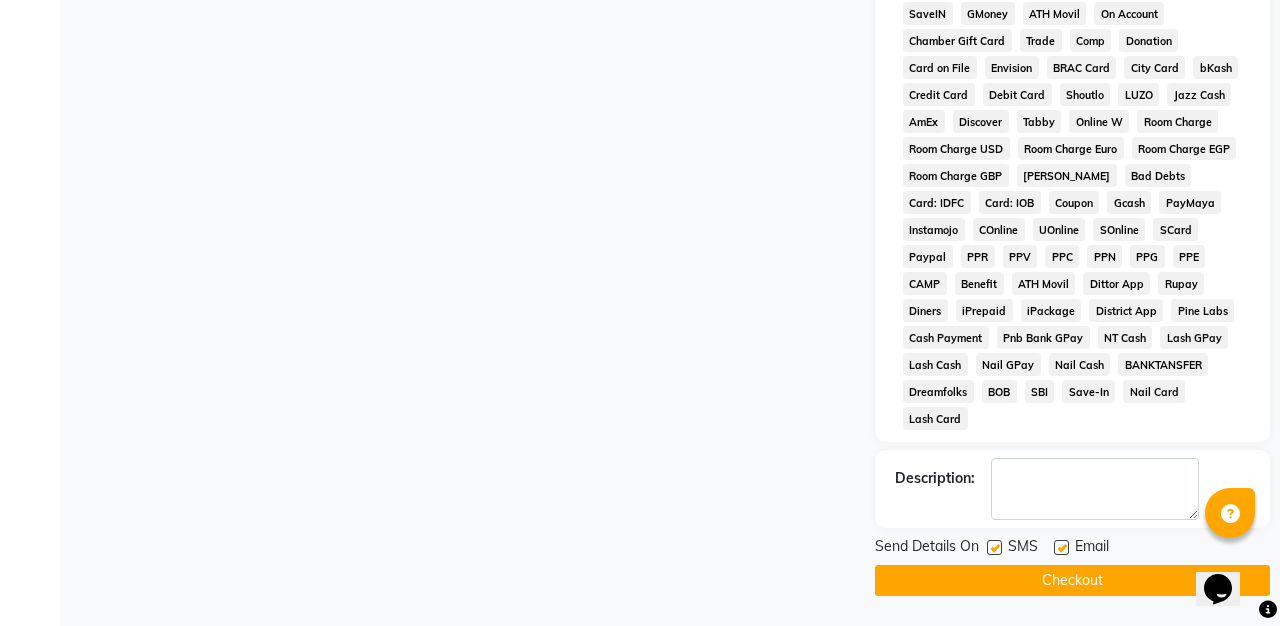 scroll, scrollTop: 884, scrollLeft: 0, axis: vertical 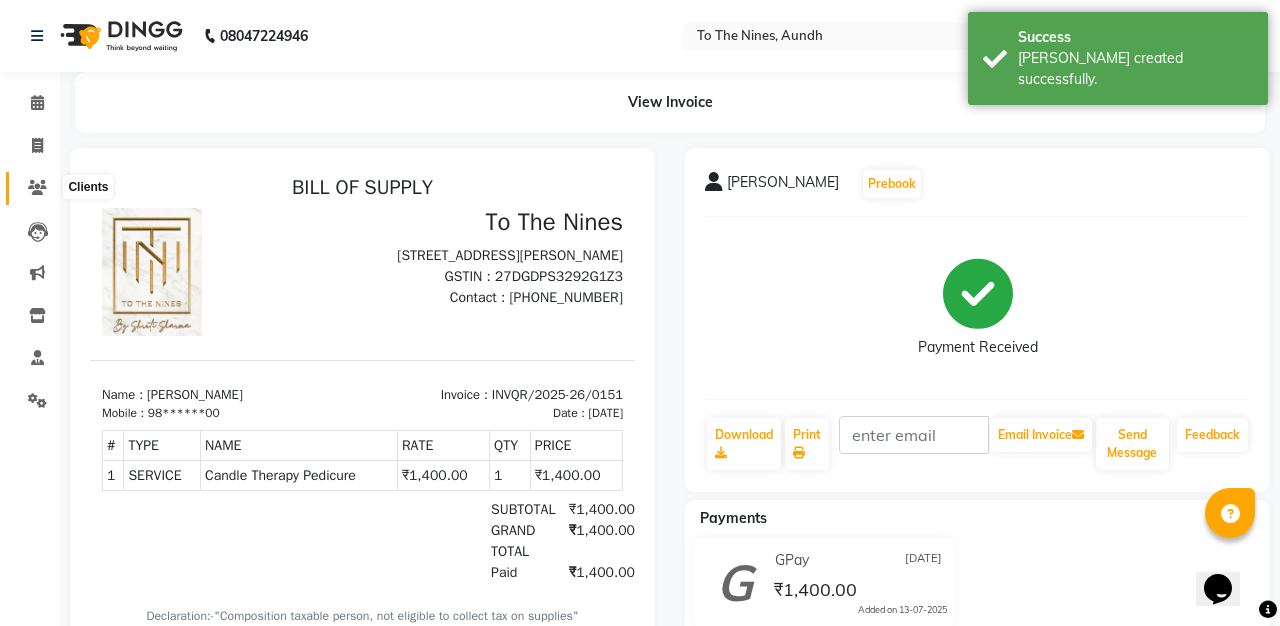 click 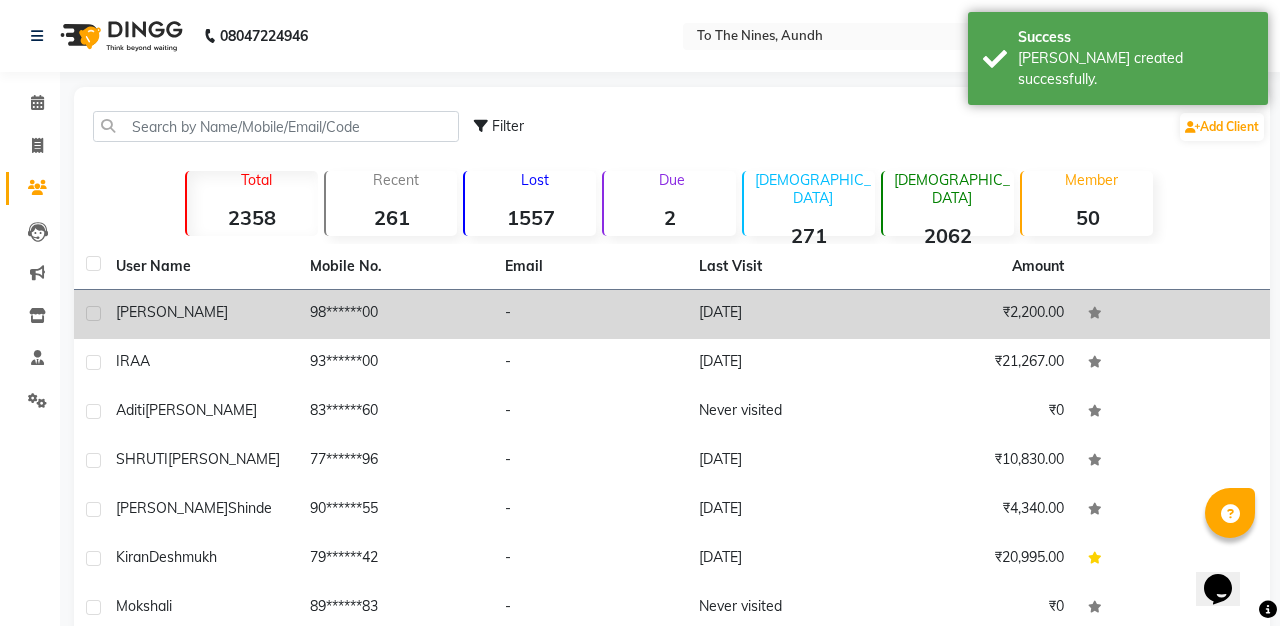 click on "[PERSON_NAME]" 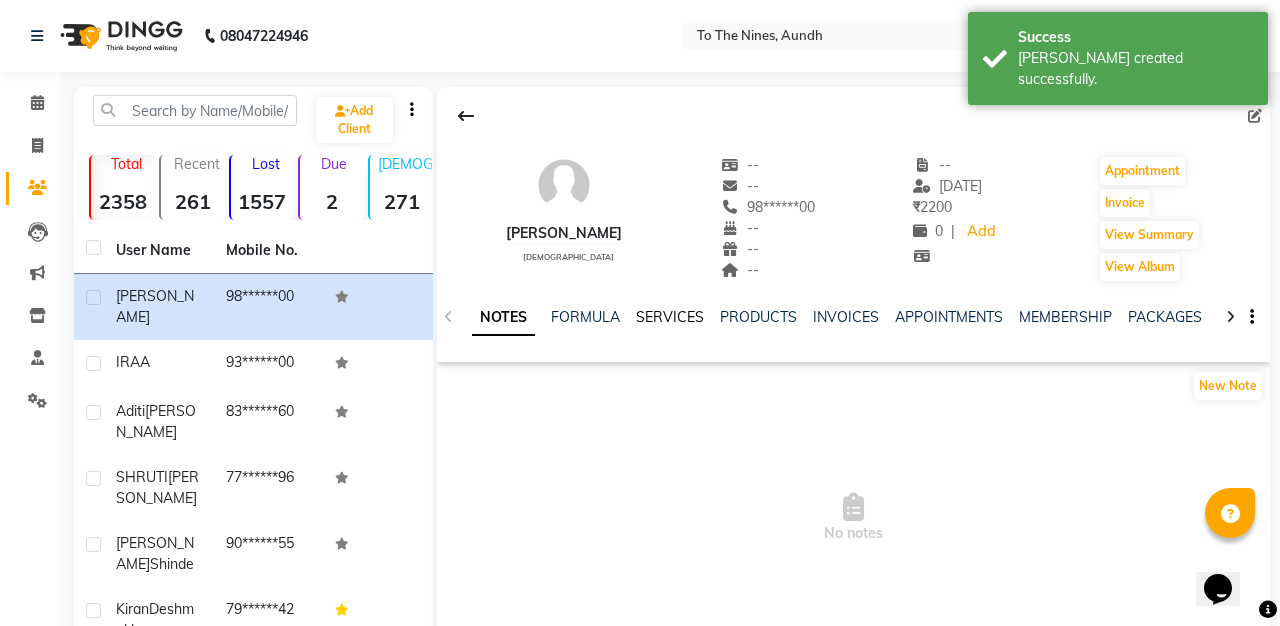 click on "SERVICES" 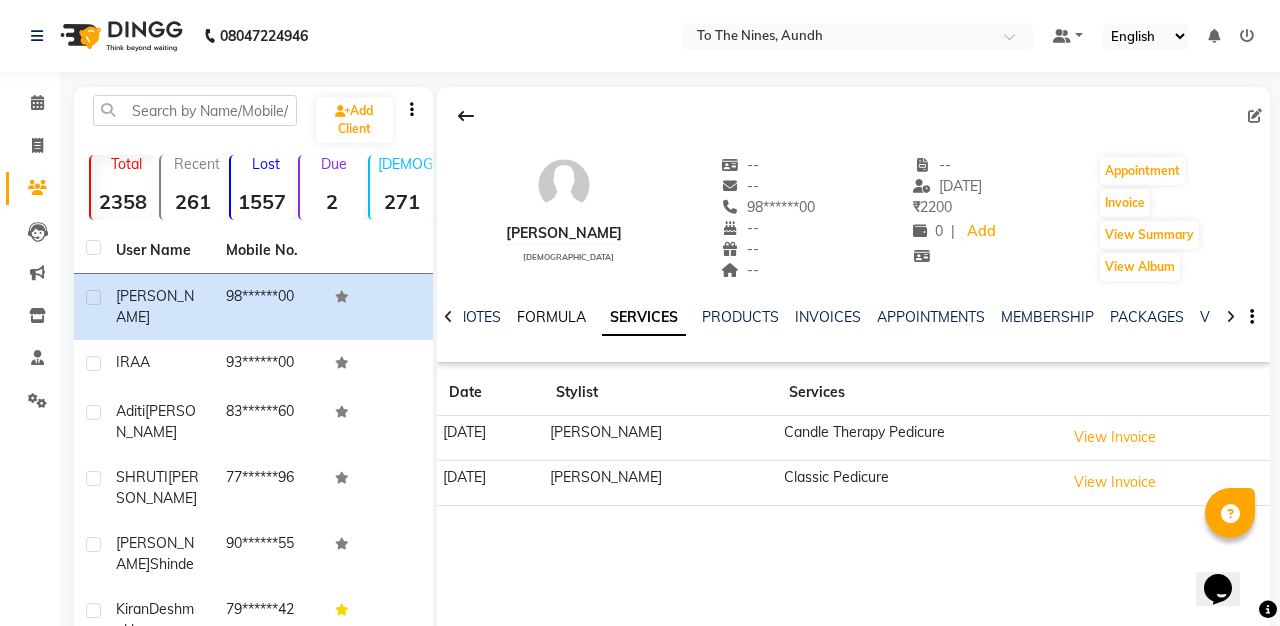 click on "FORMULA" 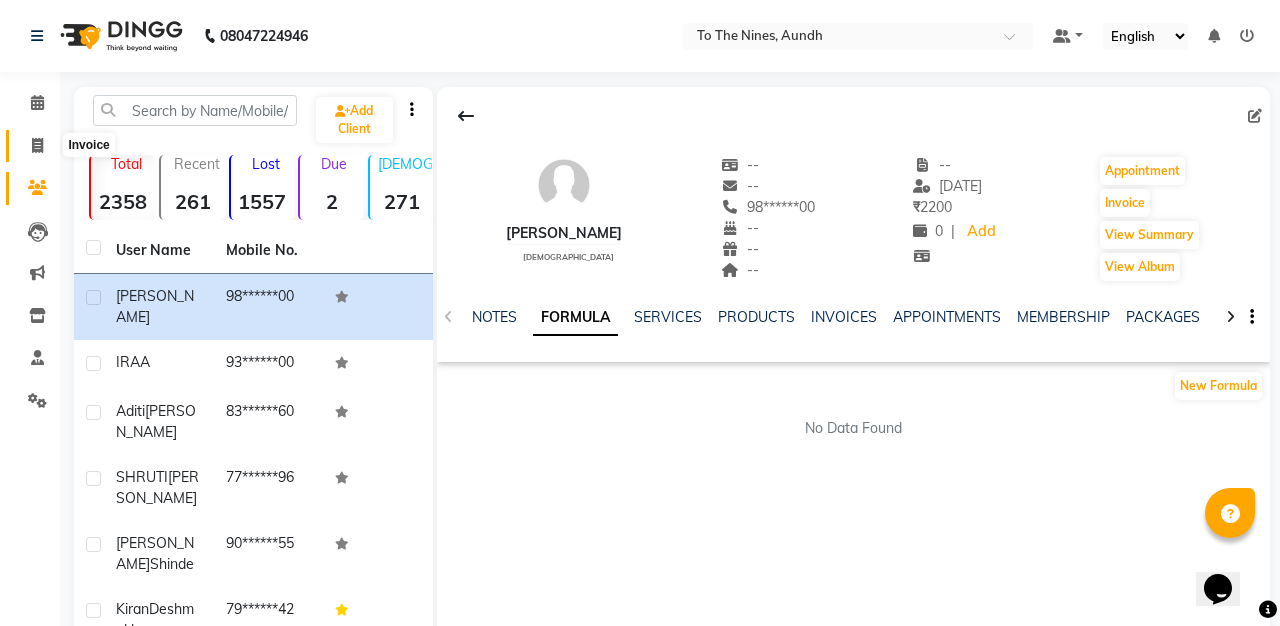click 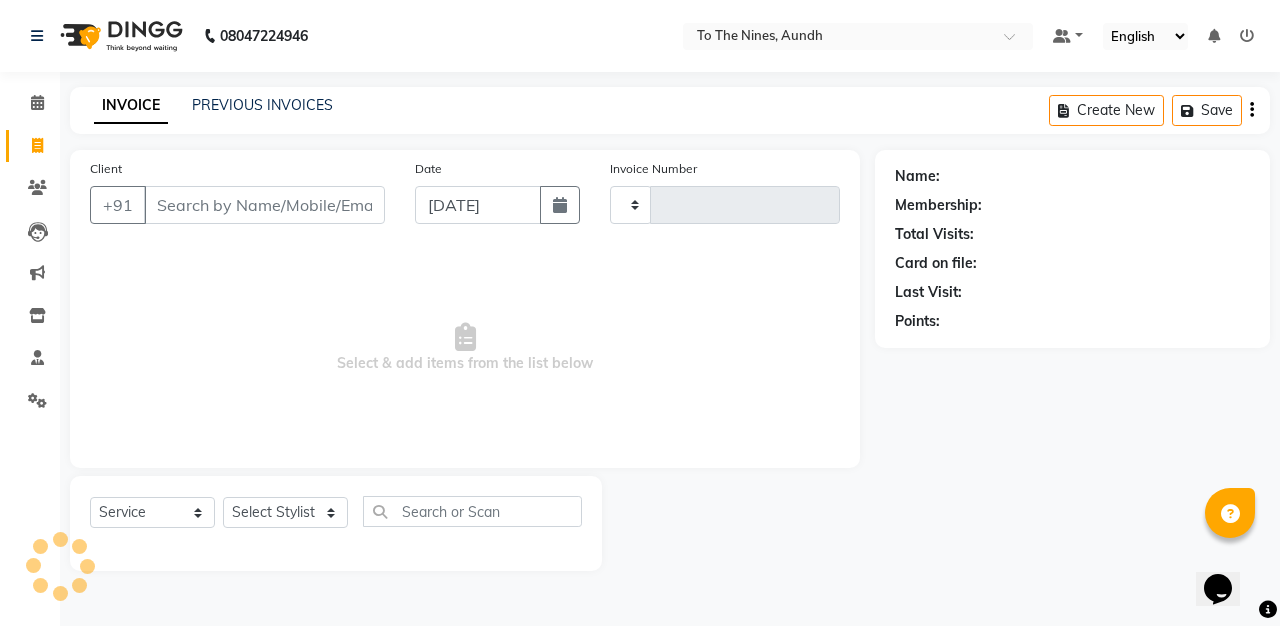type on "0200" 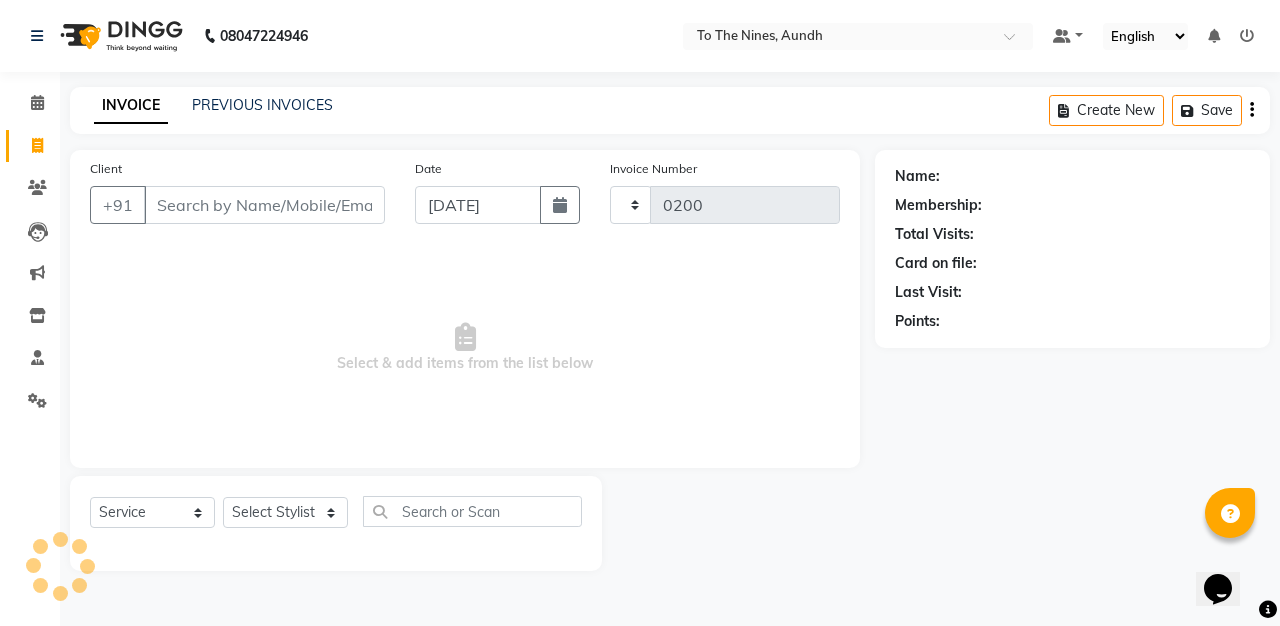 select on "614" 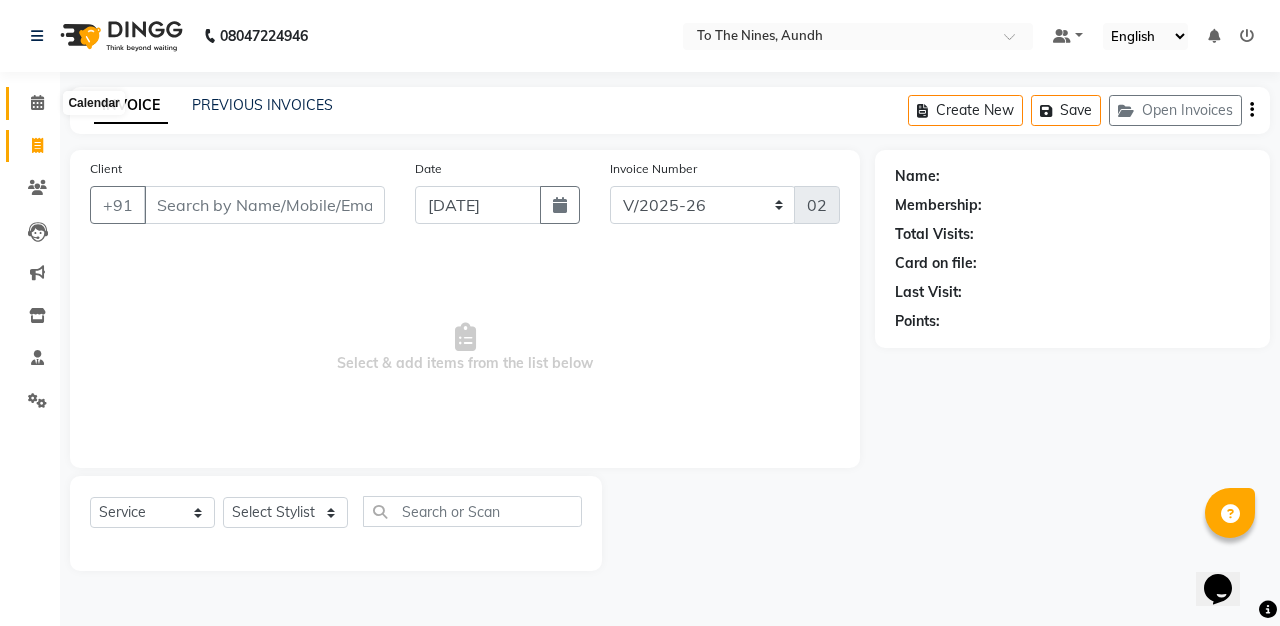 click 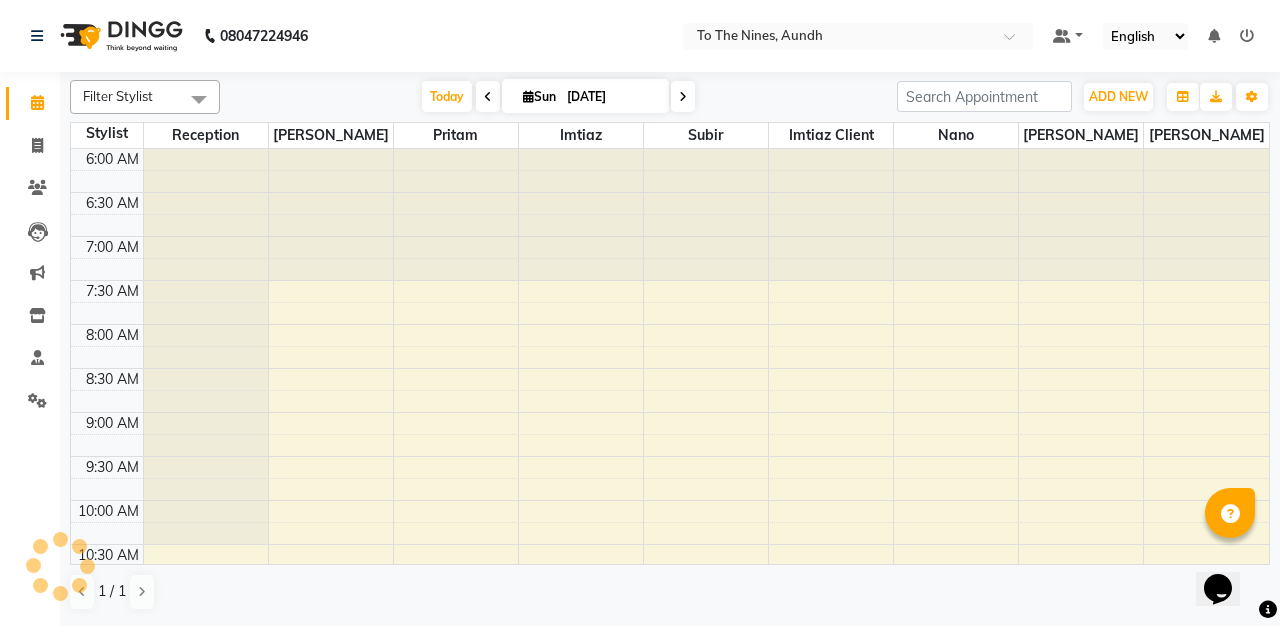 scroll, scrollTop: 903, scrollLeft: 0, axis: vertical 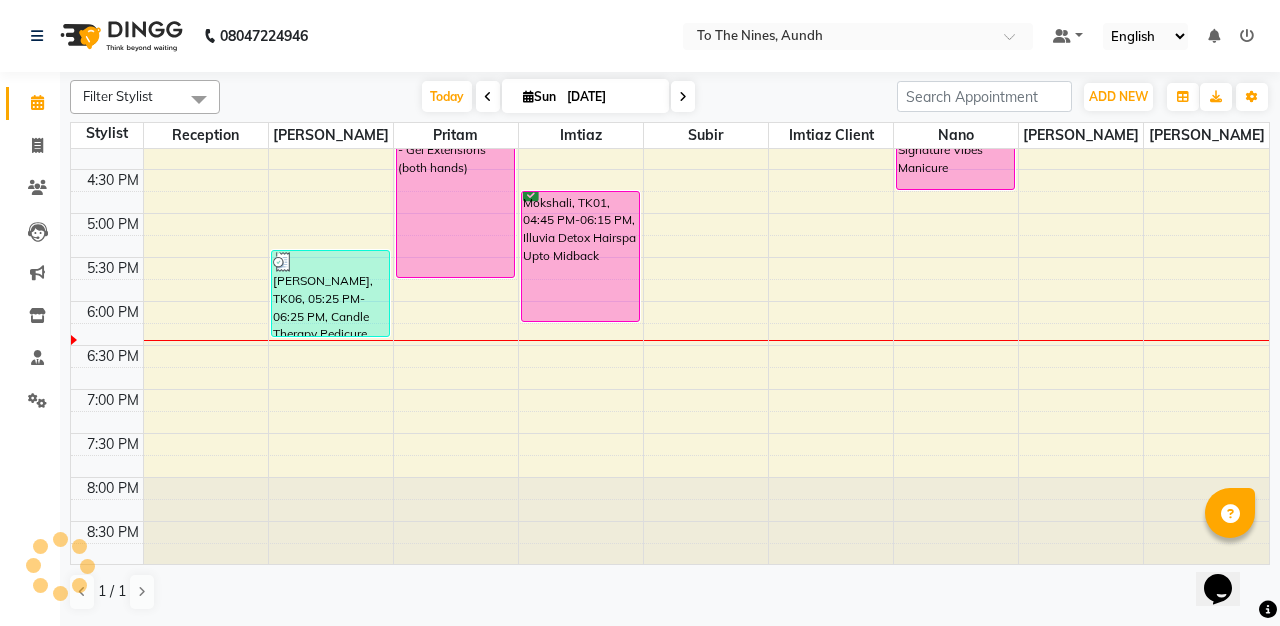 click at bounding box center [581, 520] 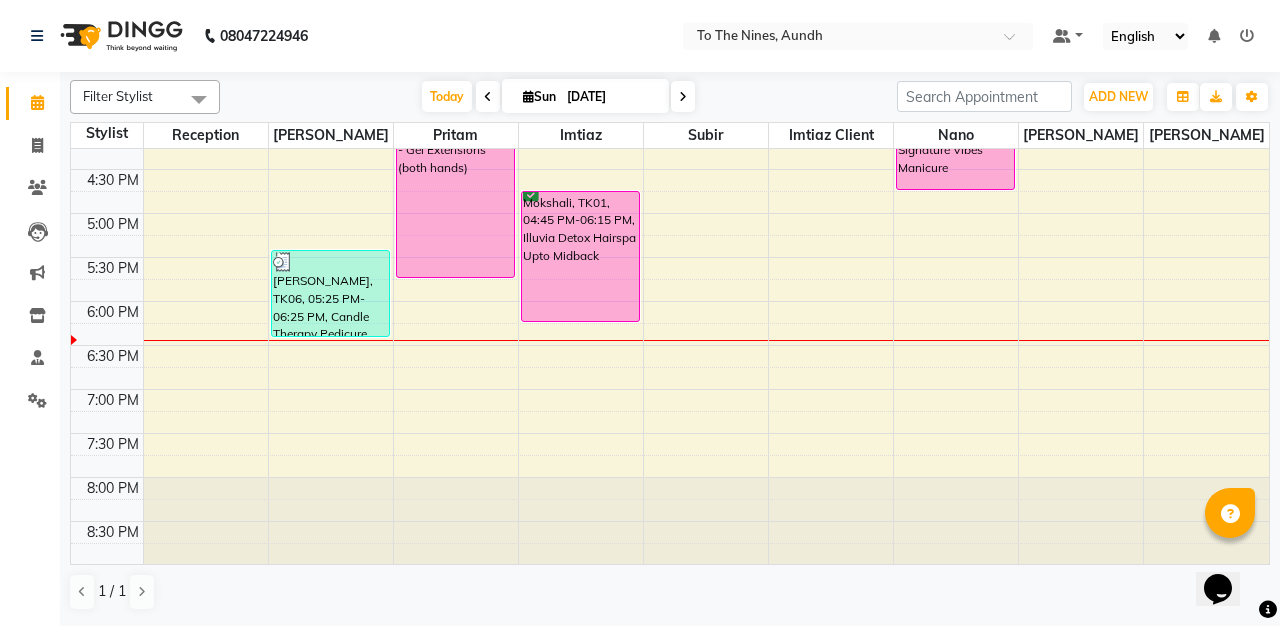 scroll, scrollTop: 0, scrollLeft: 0, axis: both 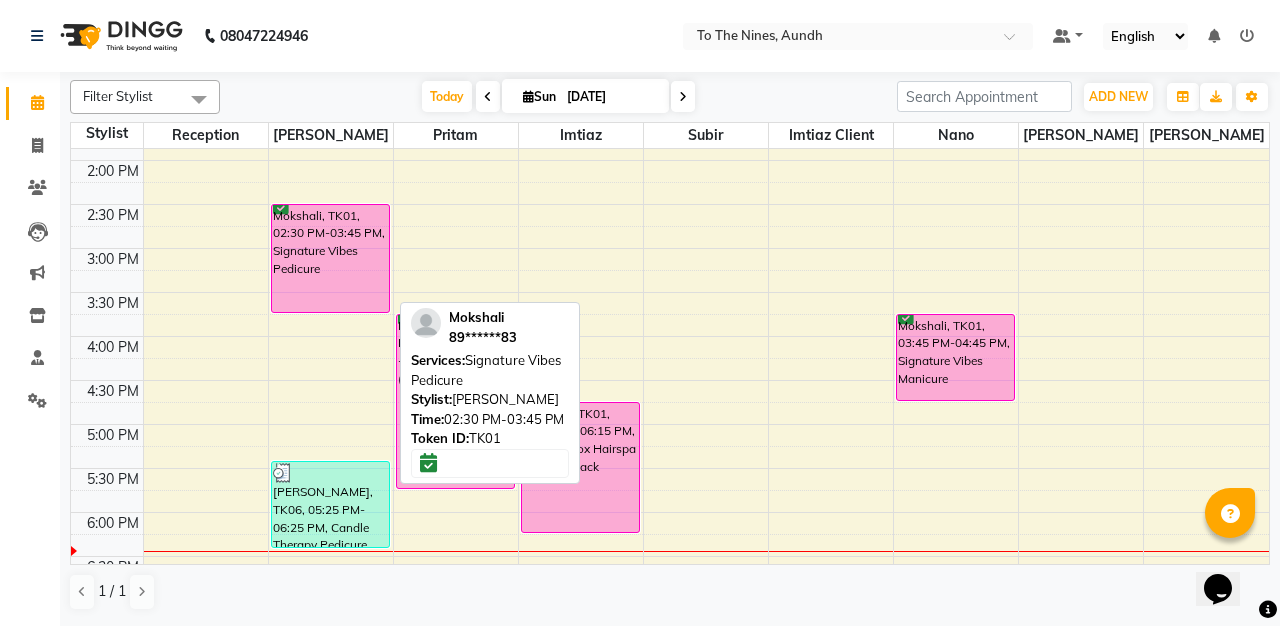 click on "Mokshali, TK01, 02:30 PM-03:45 PM, Signature Vibes  Pedicure" at bounding box center (330, 258) 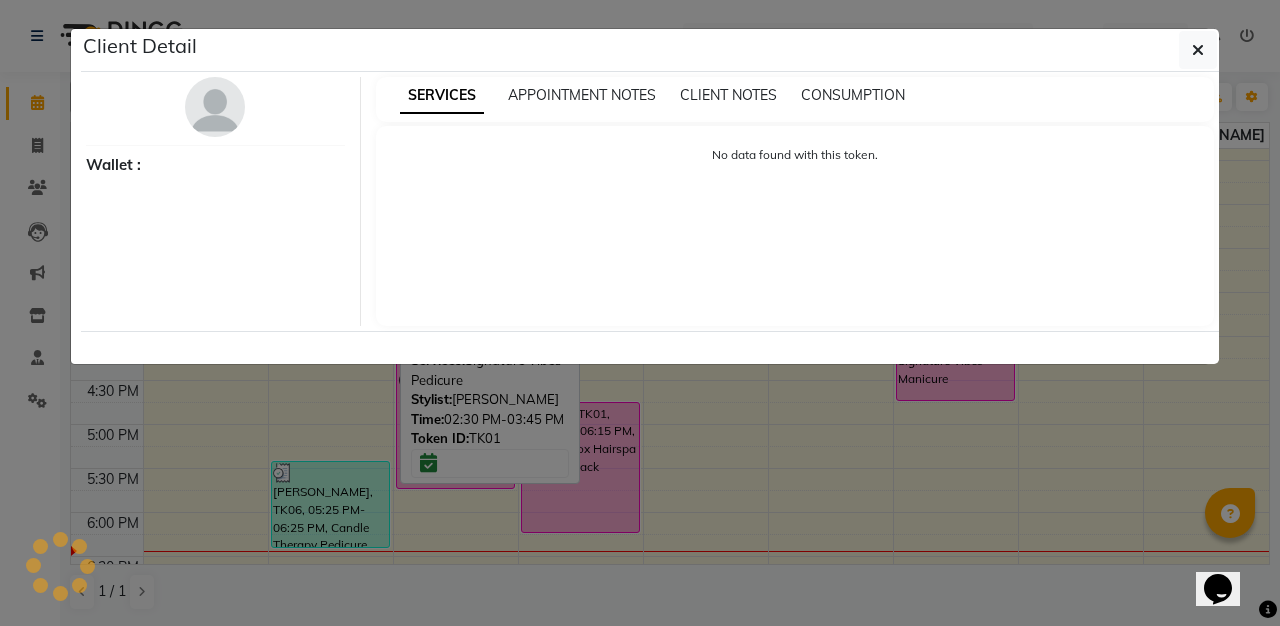 select on "6" 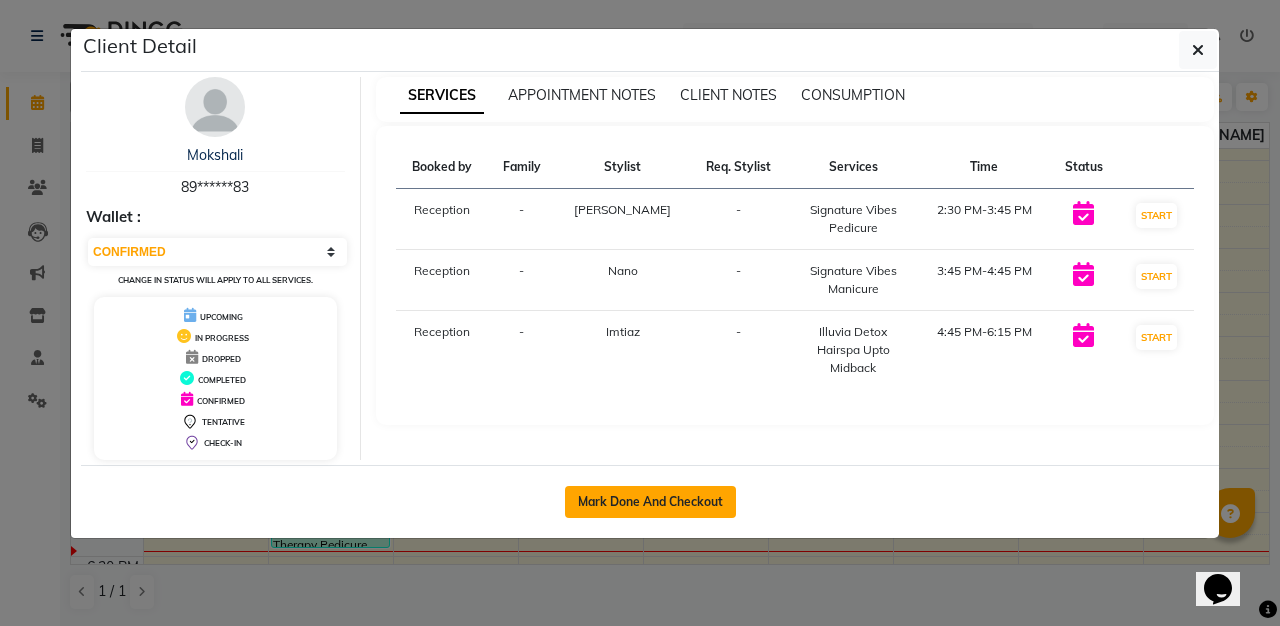 click on "Mark Done And Checkout" 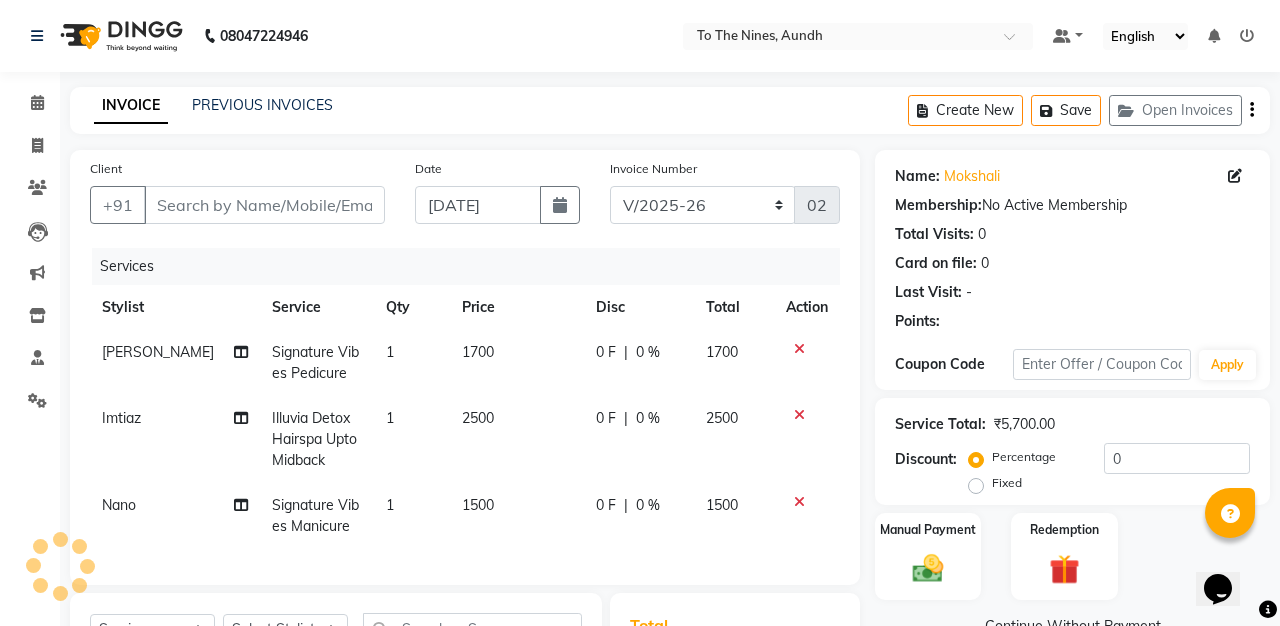 type on "89******83" 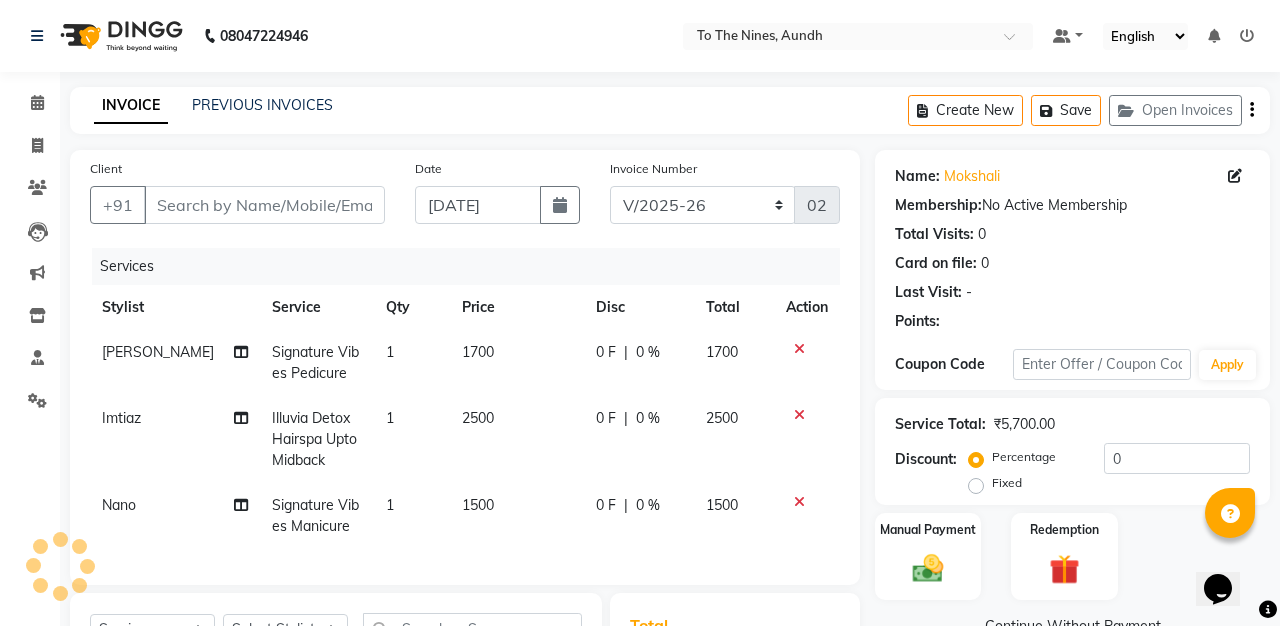 select on "59105" 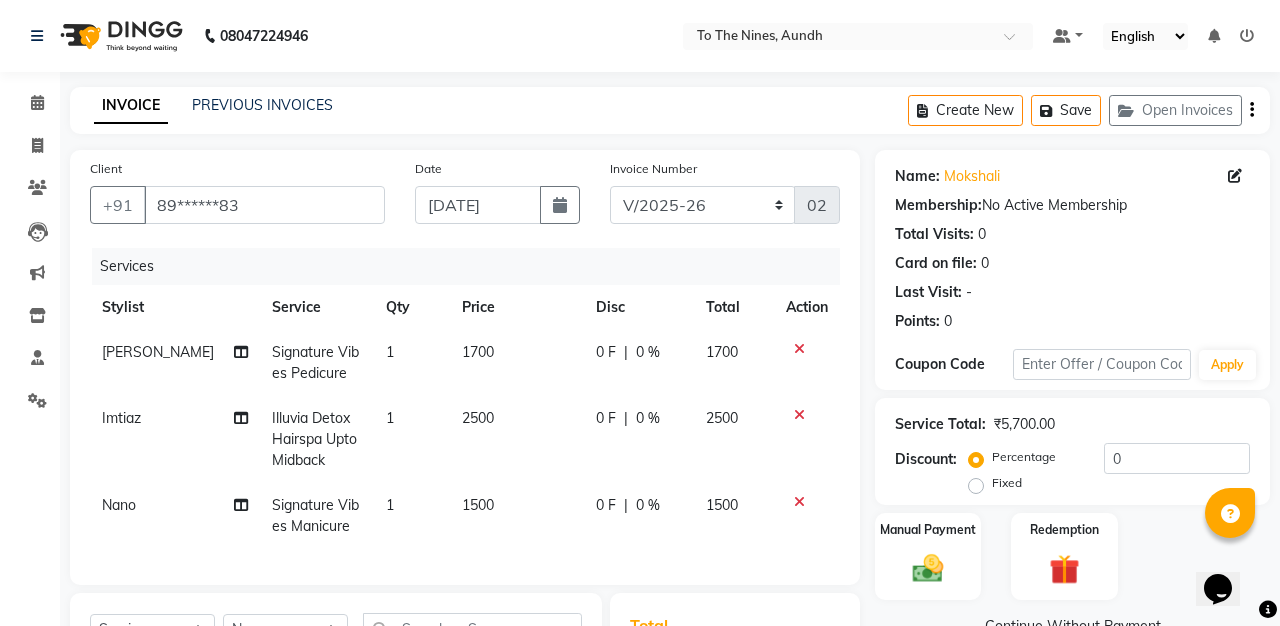 click on "[PERSON_NAME]" 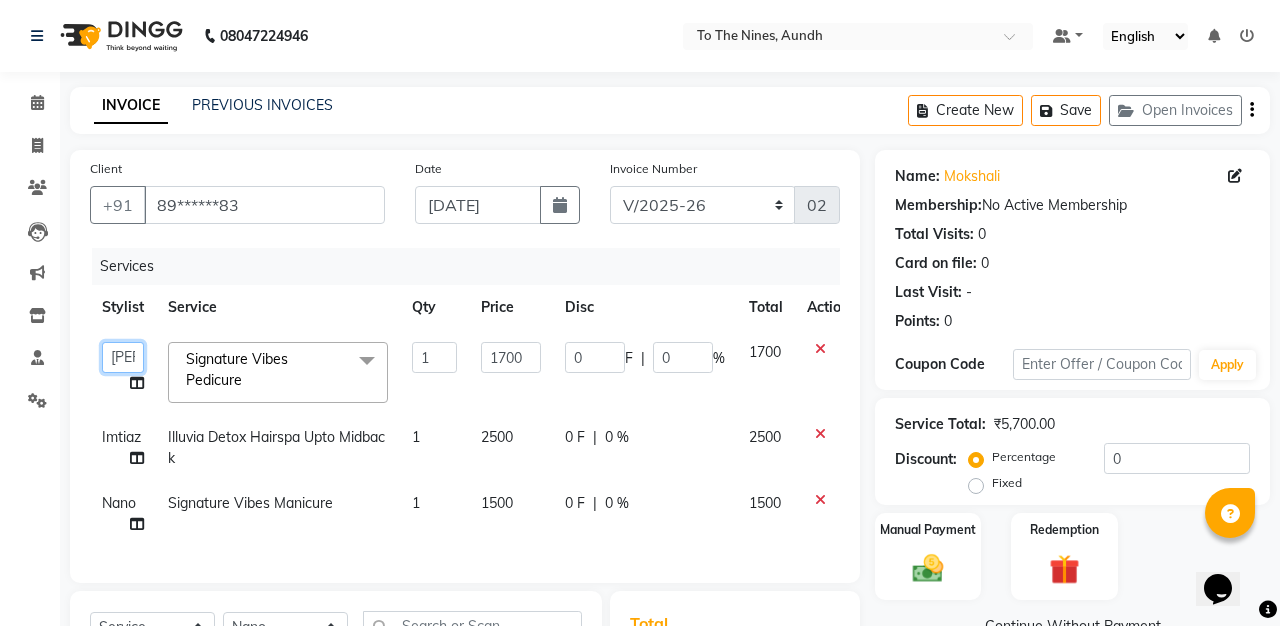 click on "[PERSON_NAME] client   Nano   Pritam    [PERSON_NAME]   Reception   [PERSON_NAME]   [PERSON_NAME]" 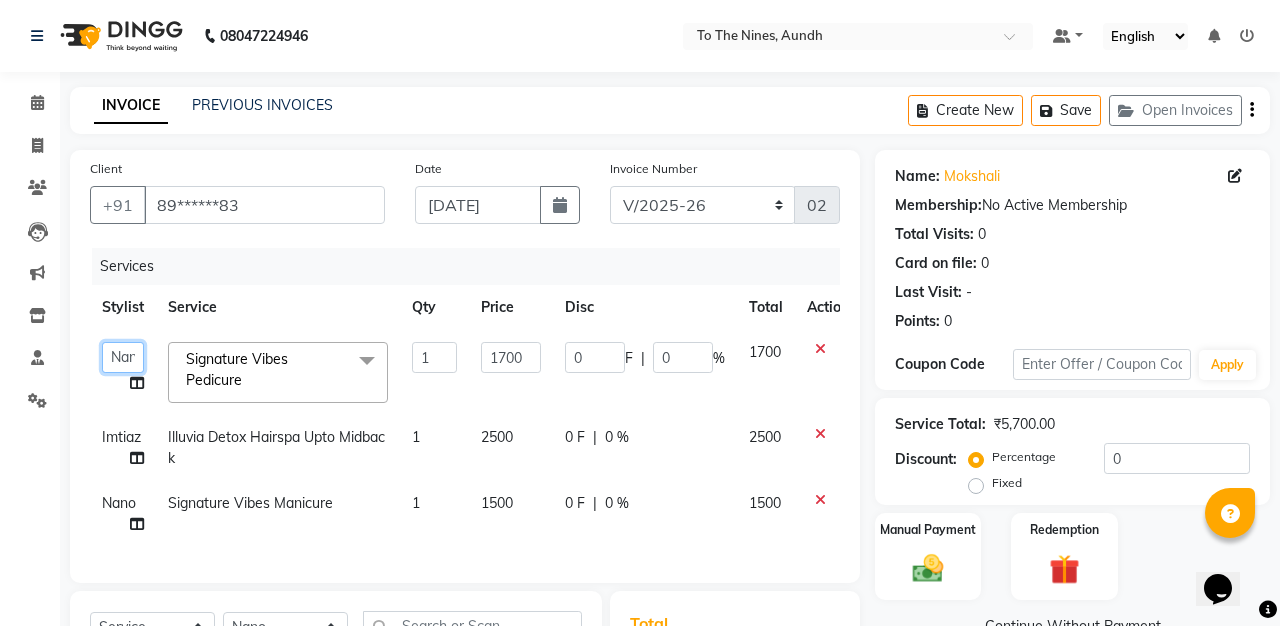 select on "59105" 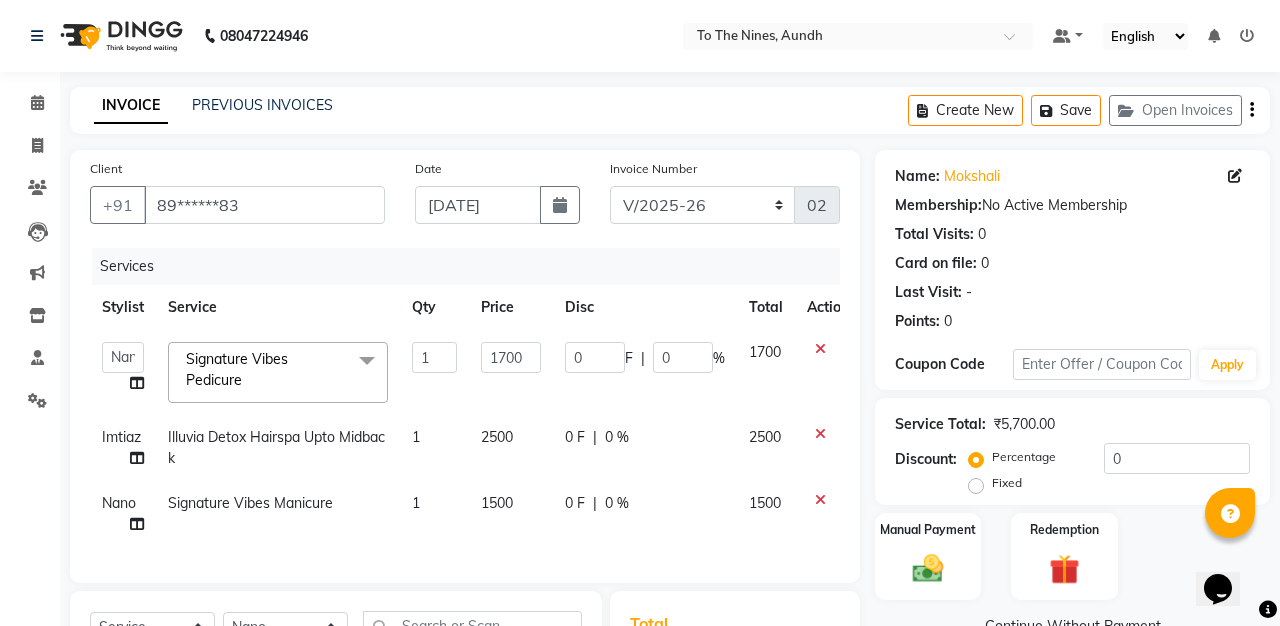 click on "Nano" 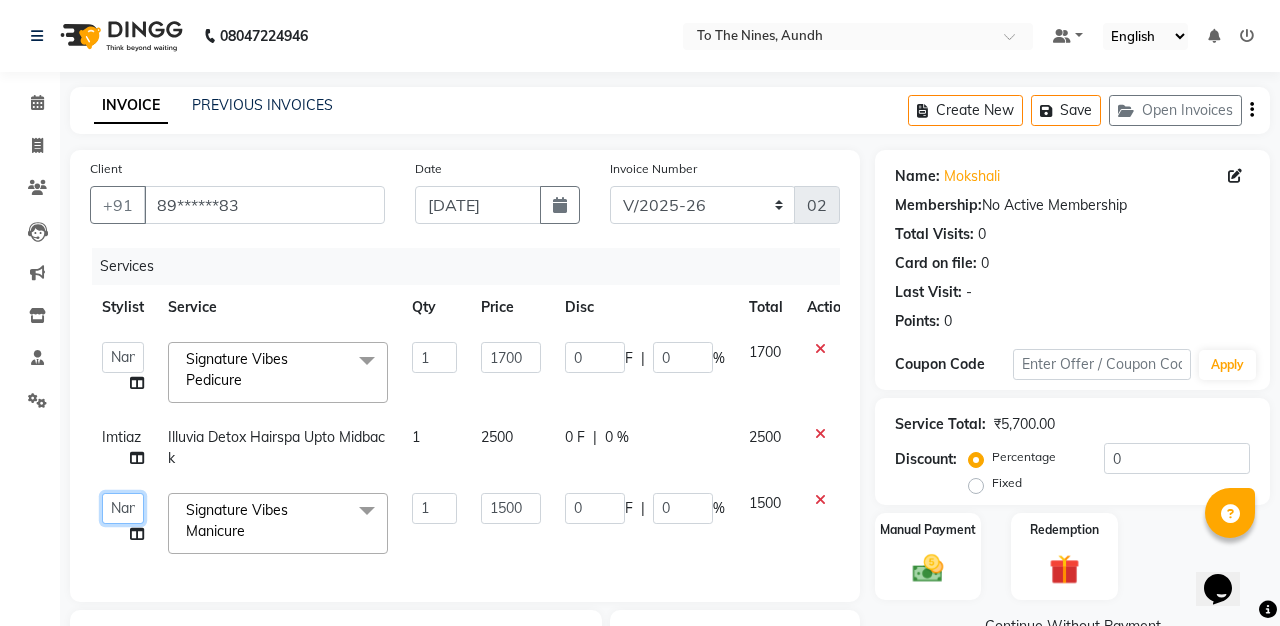 click on "[PERSON_NAME] client   Nano   Pritam    [PERSON_NAME]   Reception   [PERSON_NAME]   [PERSON_NAME]" 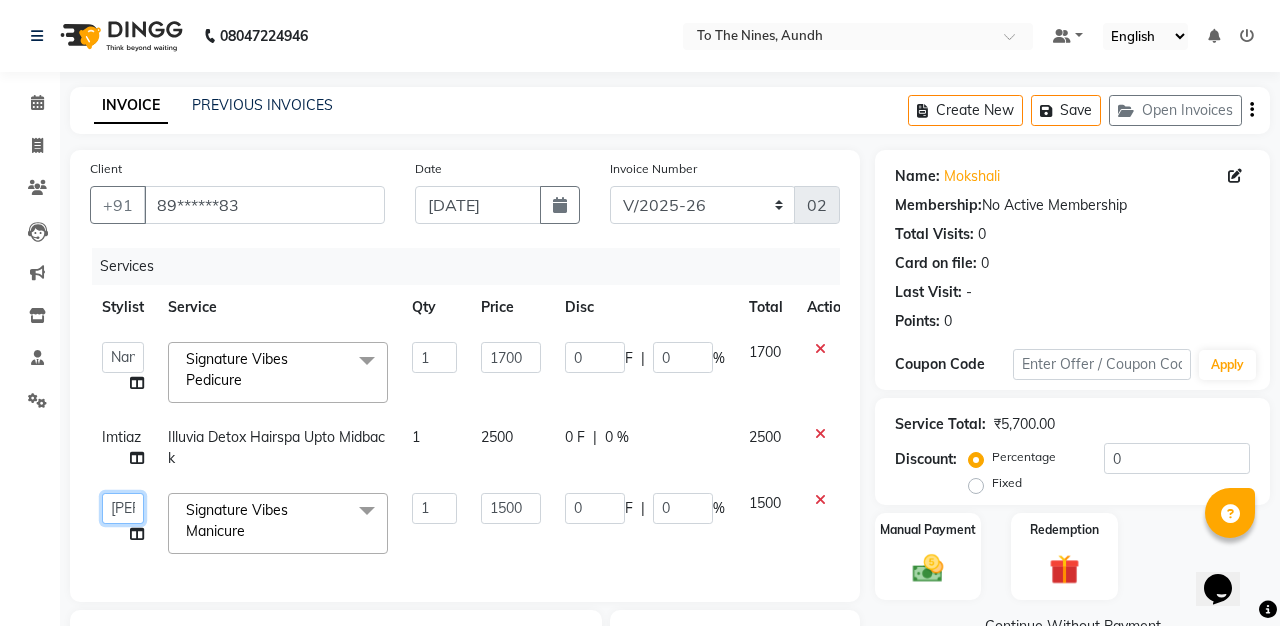 select on "67065" 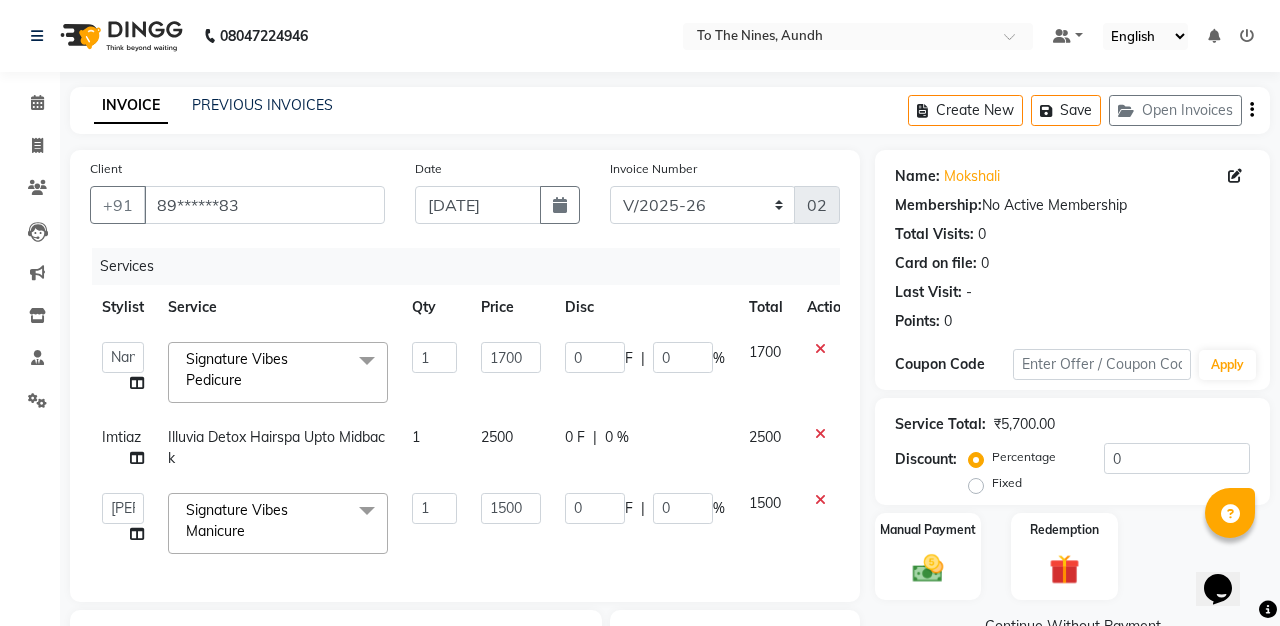 click on "Illuvia Detox Hairspa Upto Midback" 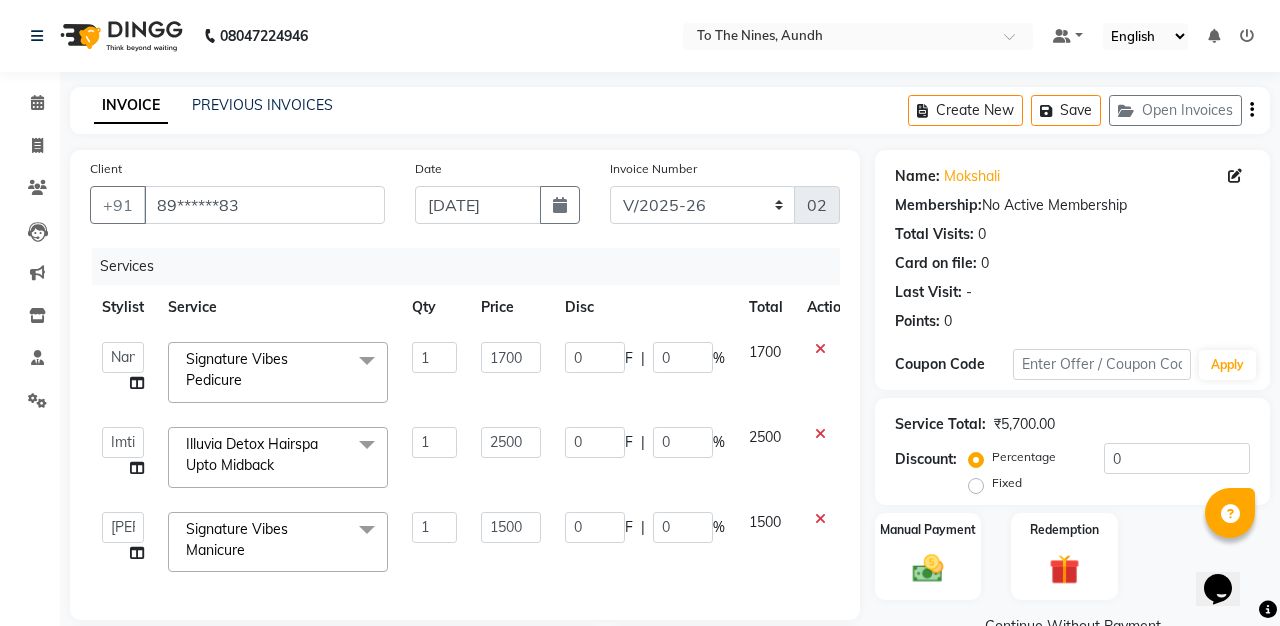 click on "Illuvia Detox Hairspa Upto Midback  x" 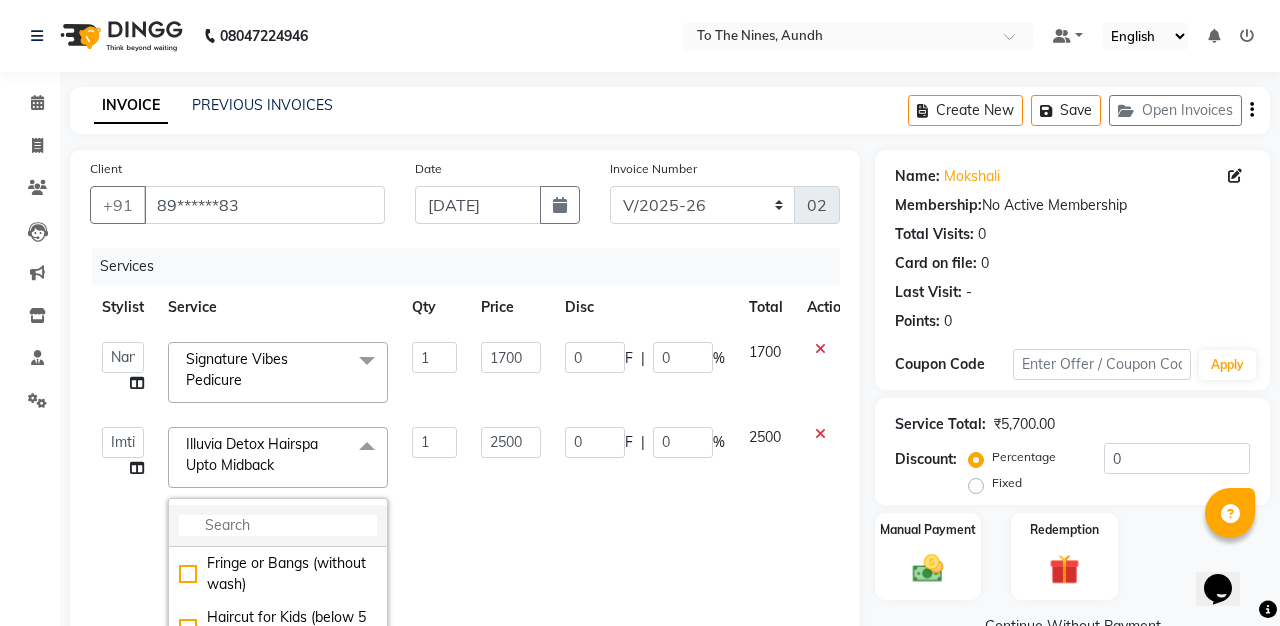 click 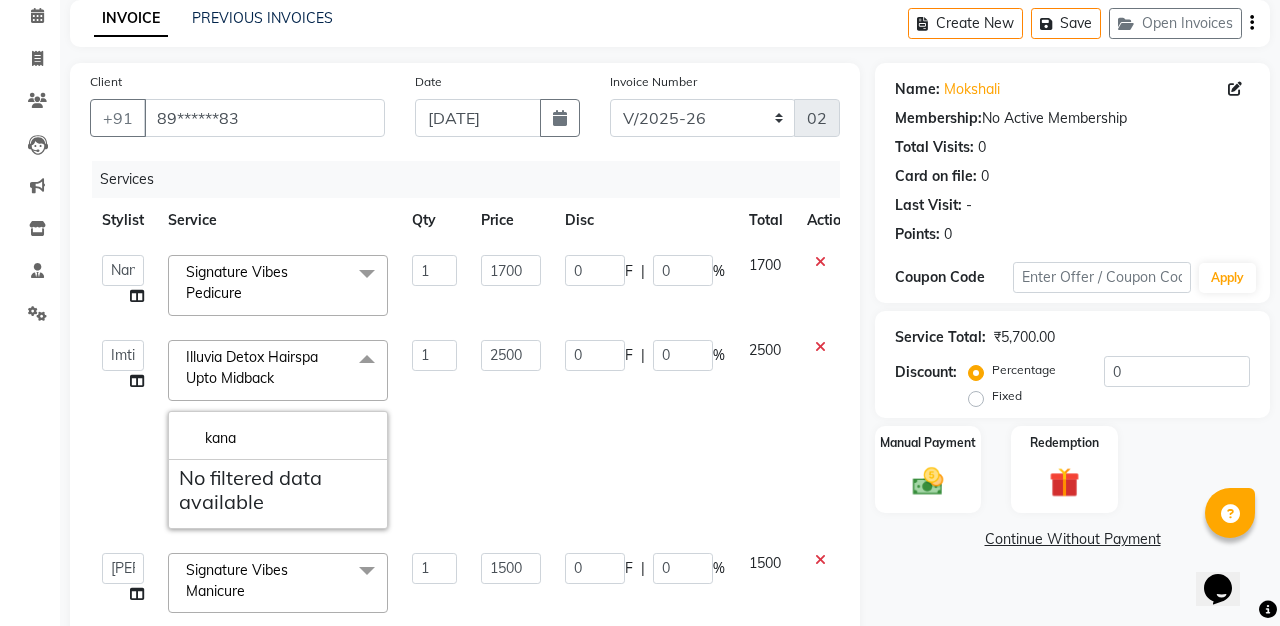 scroll, scrollTop: 185, scrollLeft: 0, axis: vertical 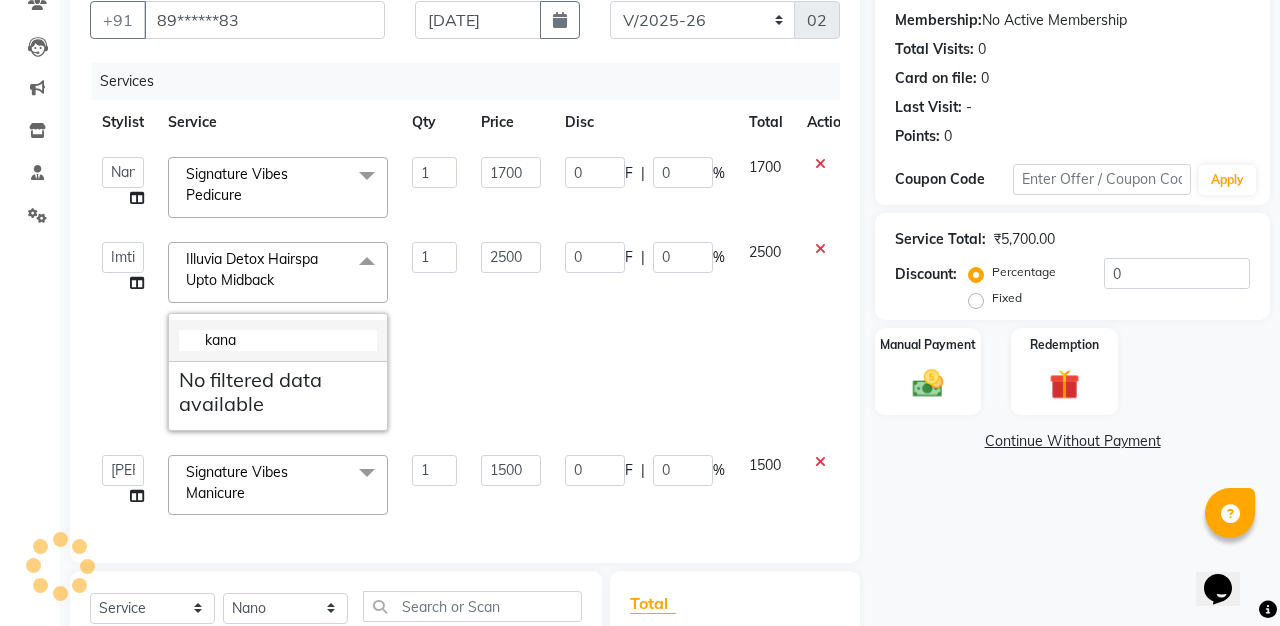 click on "kana" 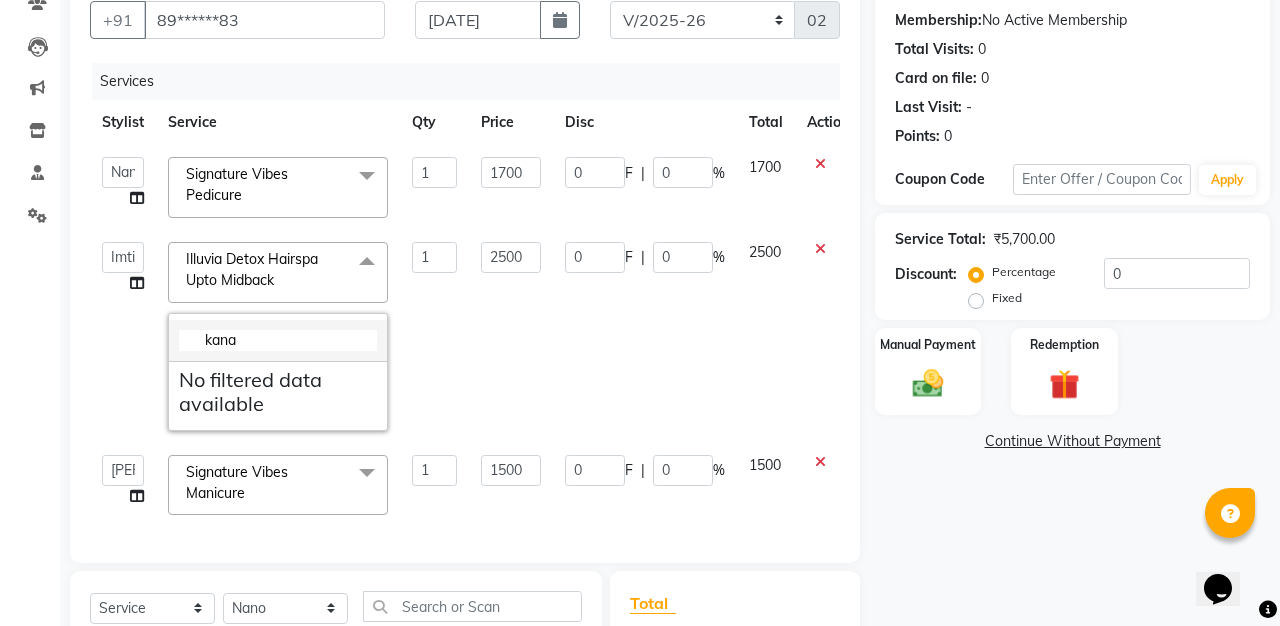 click on "kana" 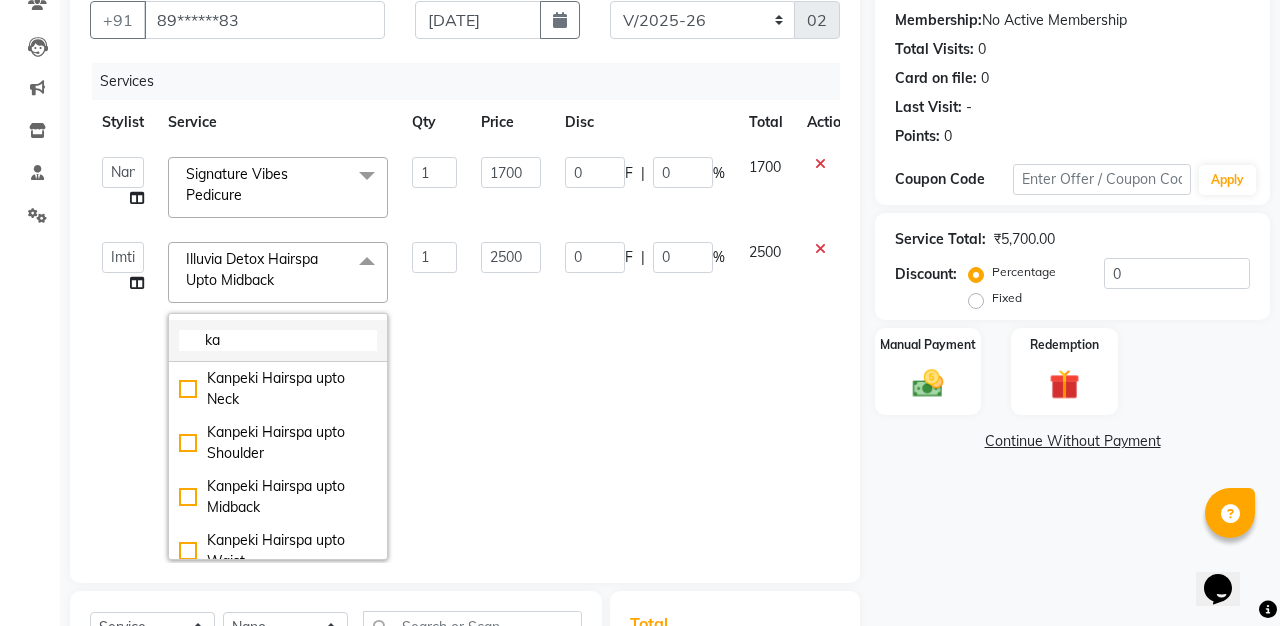 type on "k" 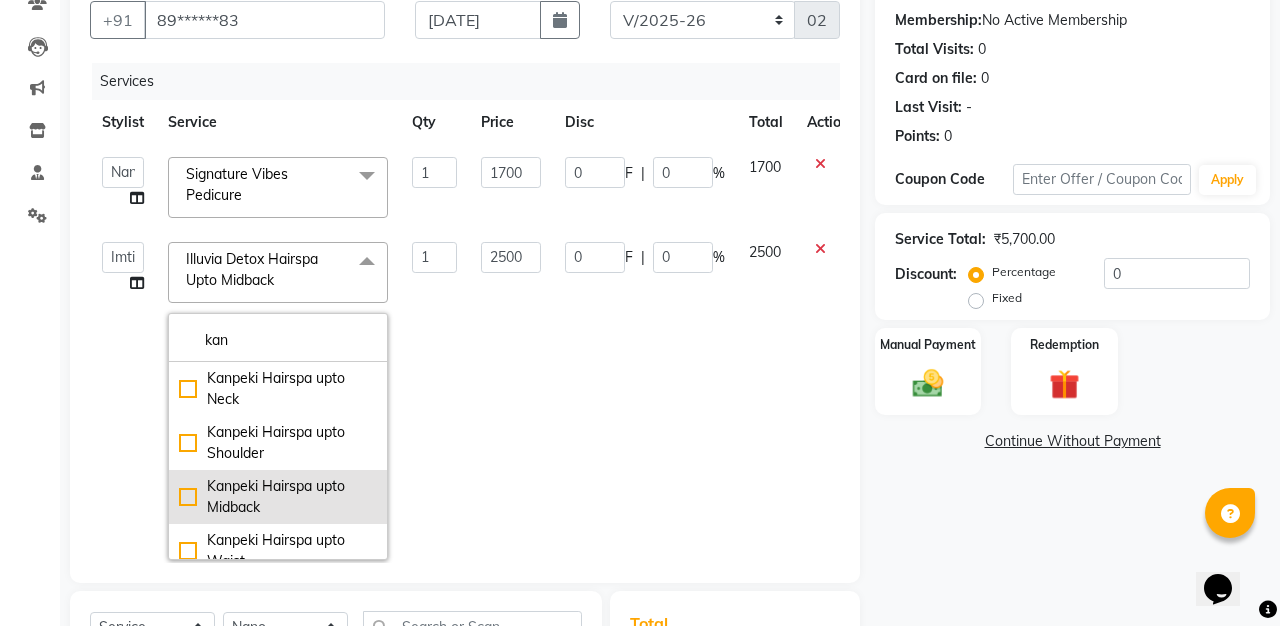 type on "kan" 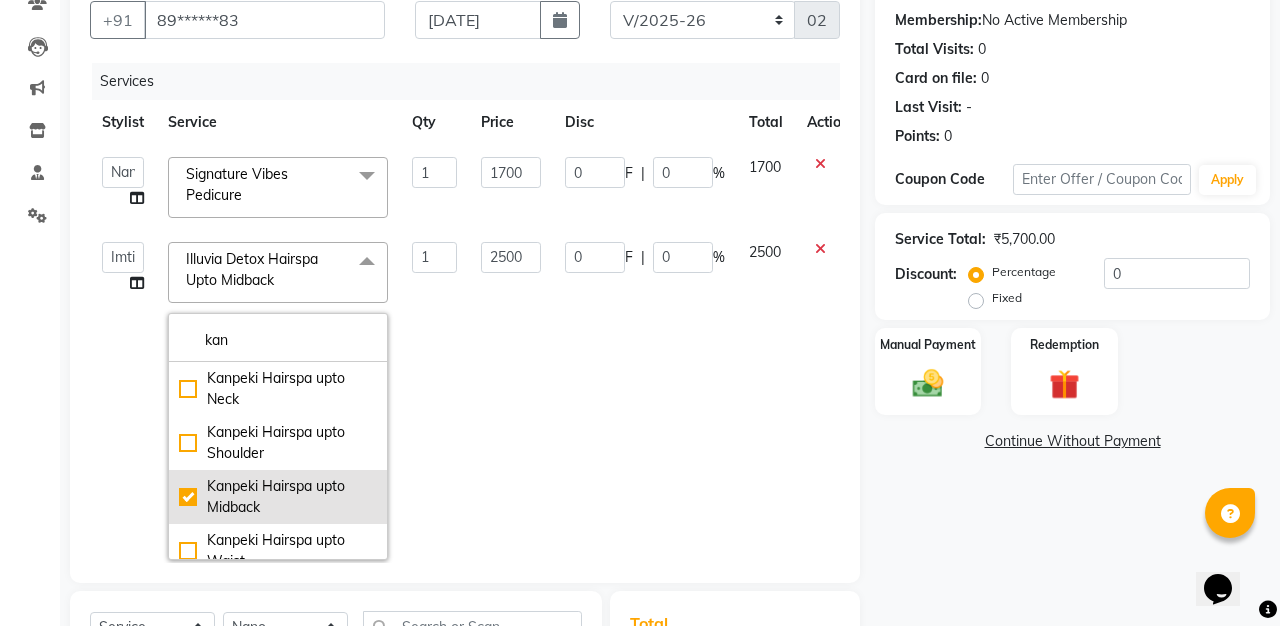 type on "2800" 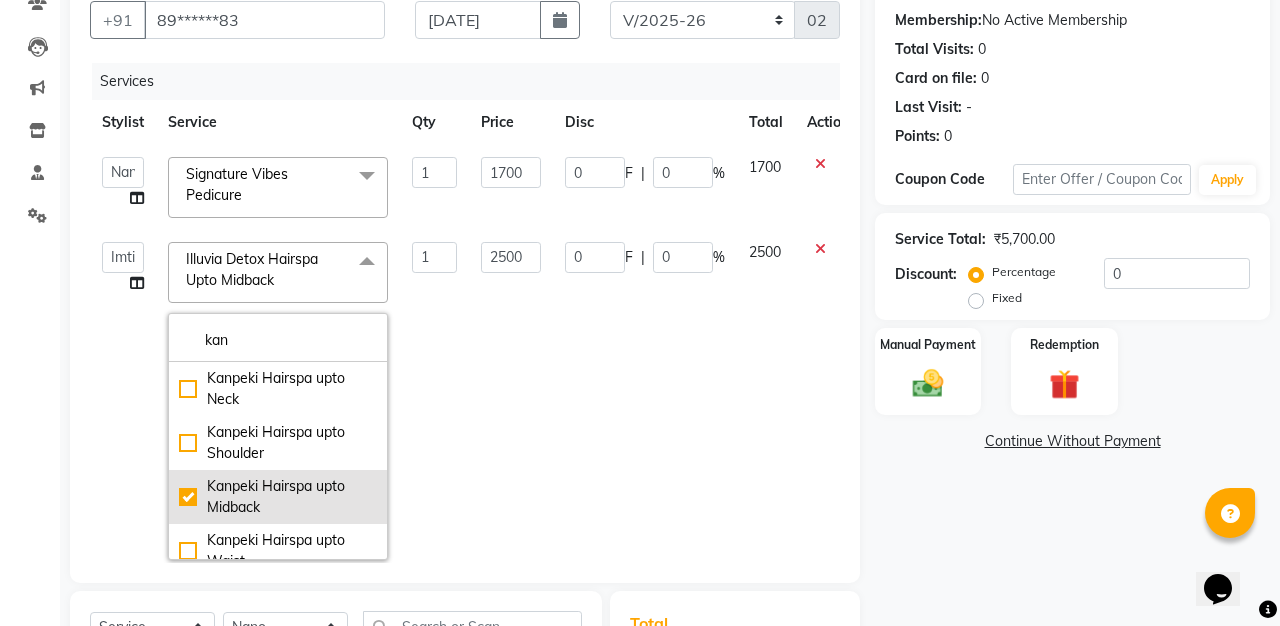 checkbox on "true" 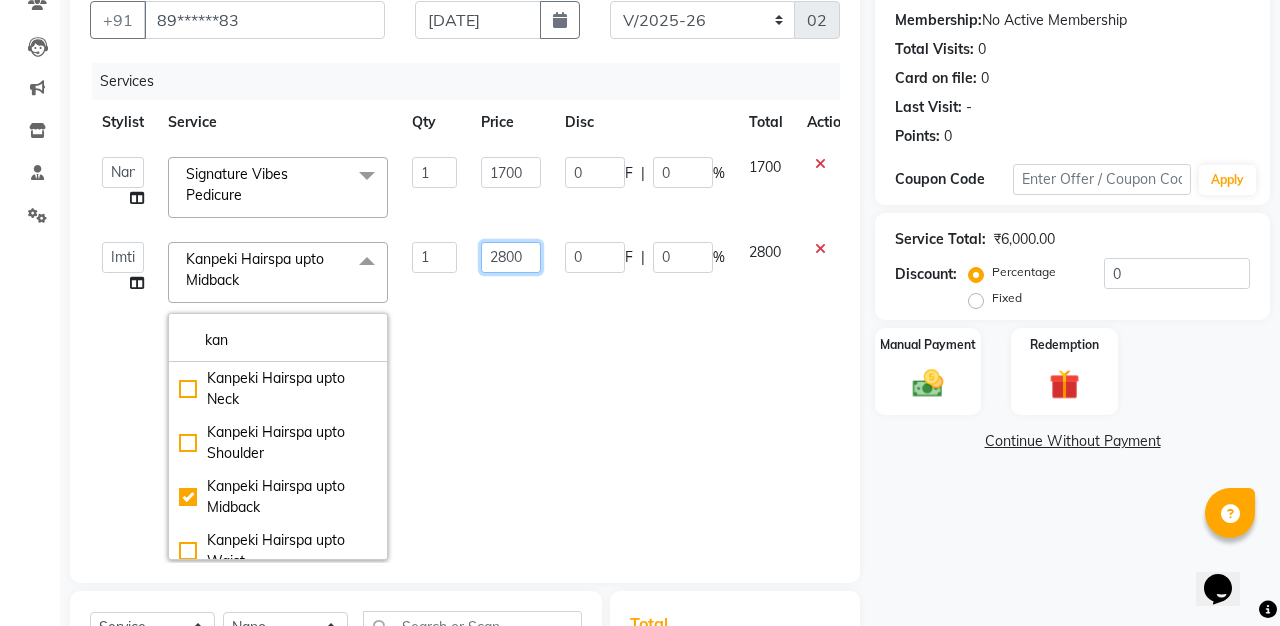 click on "2800" 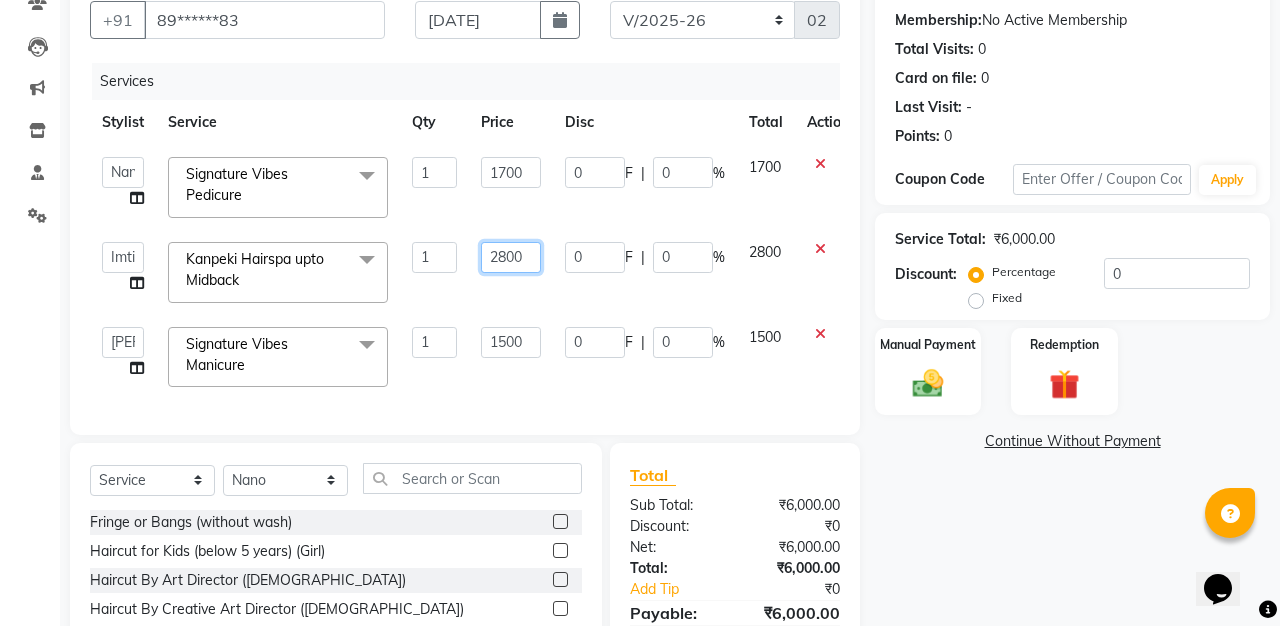 click on "2800" 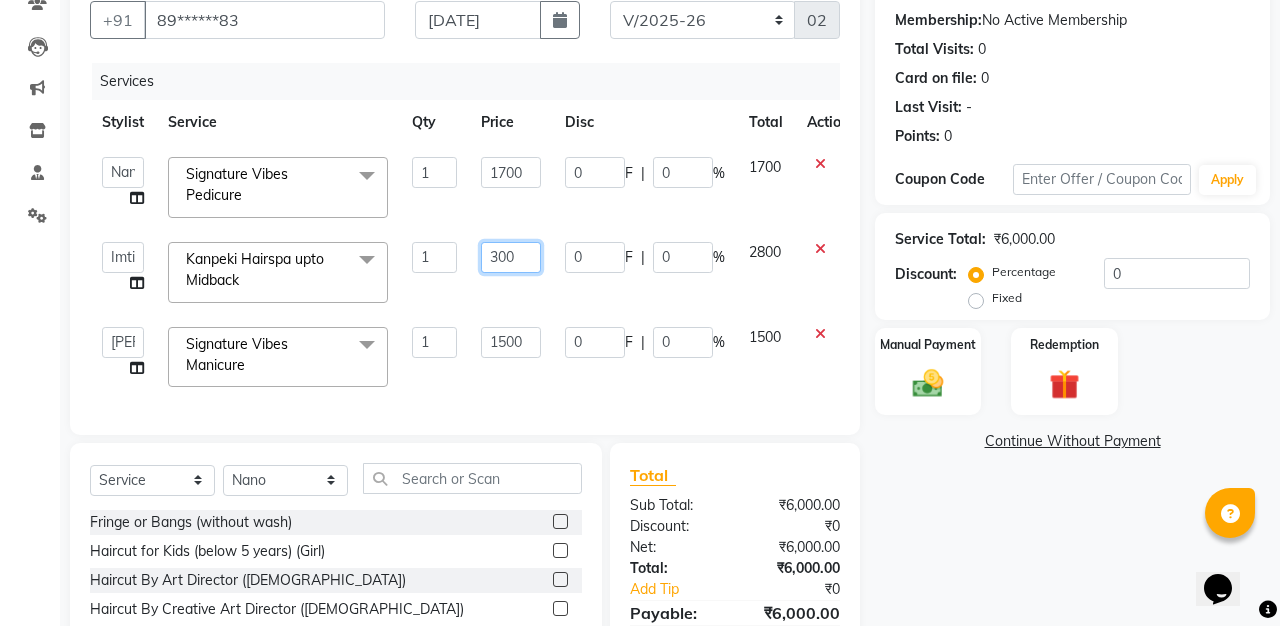 type on "3000" 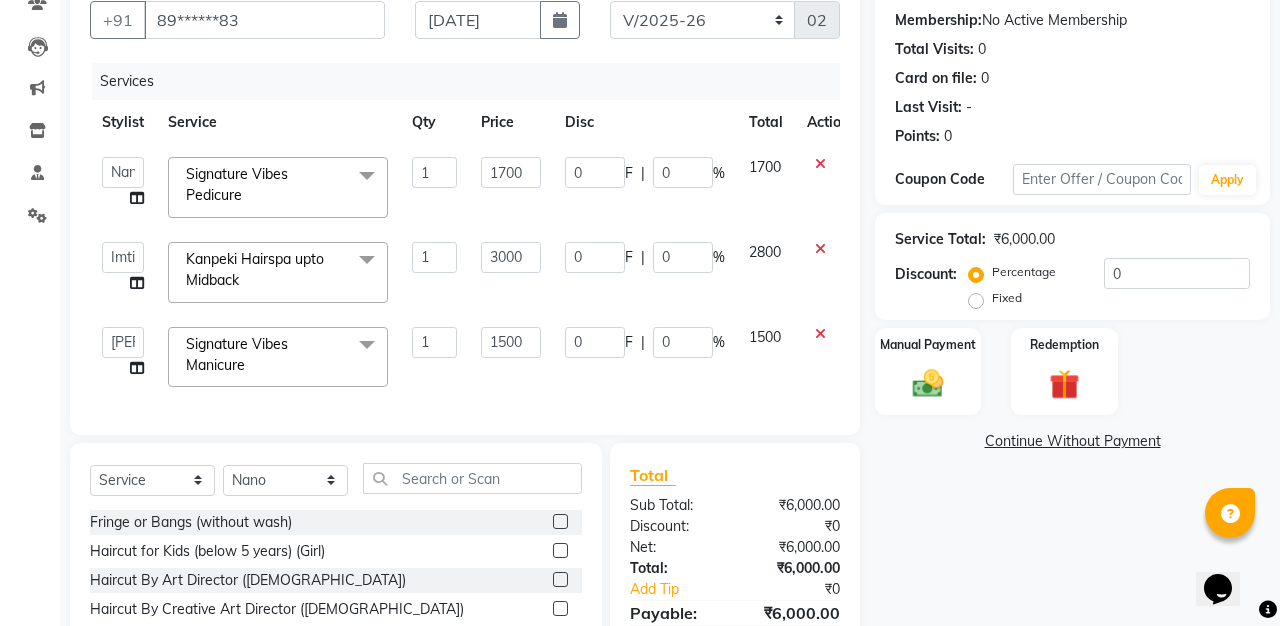 click on "0 F | 0 %" 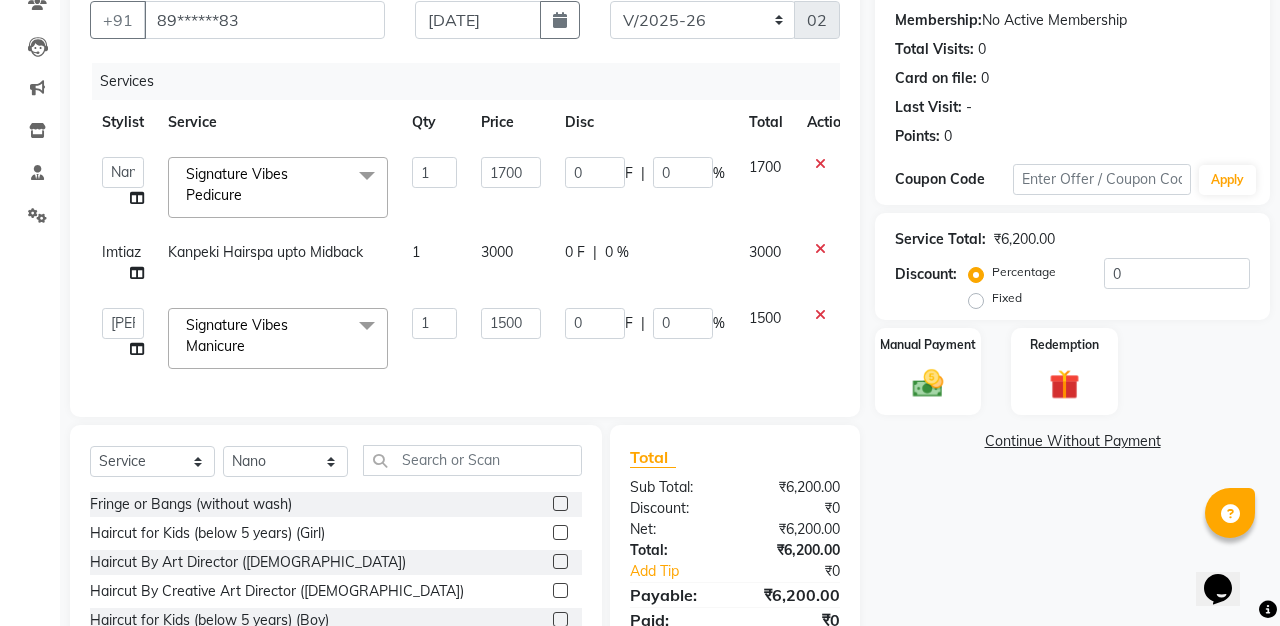 click on "0 %" 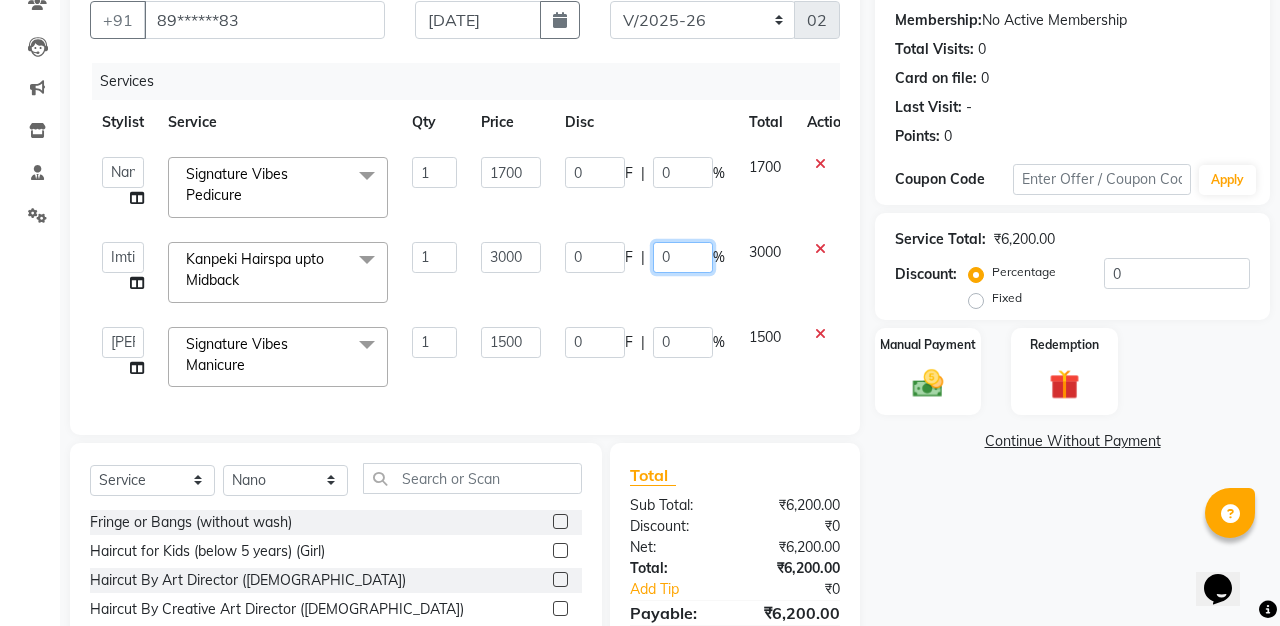 click on "0" 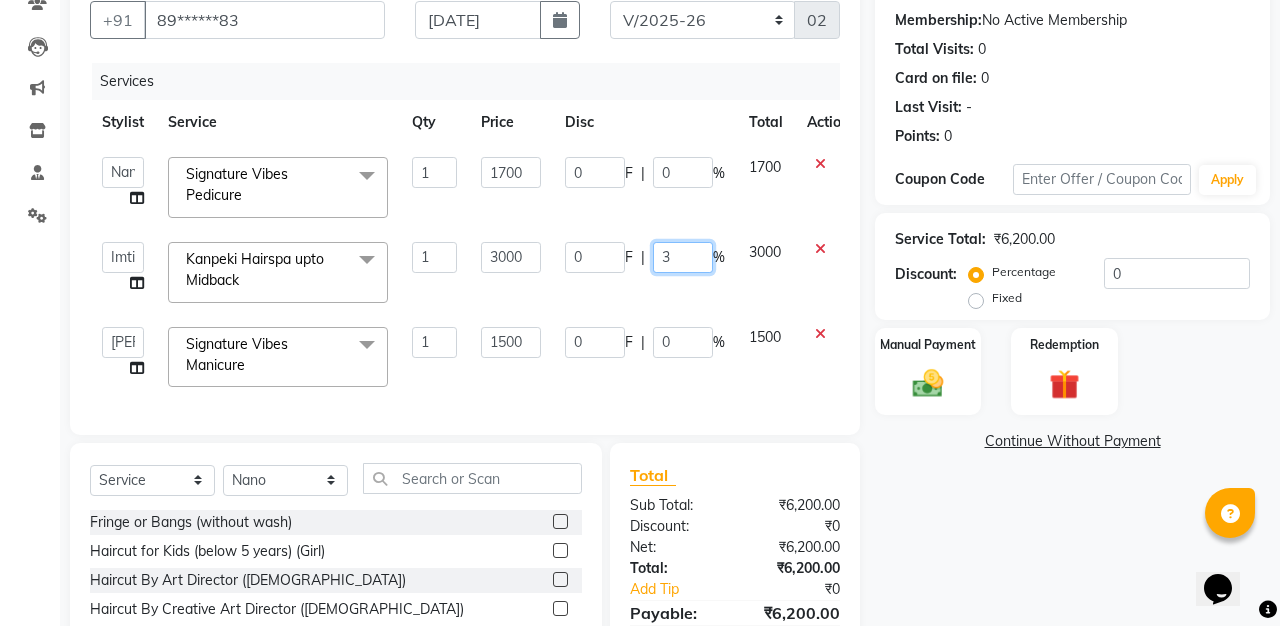 type on "30" 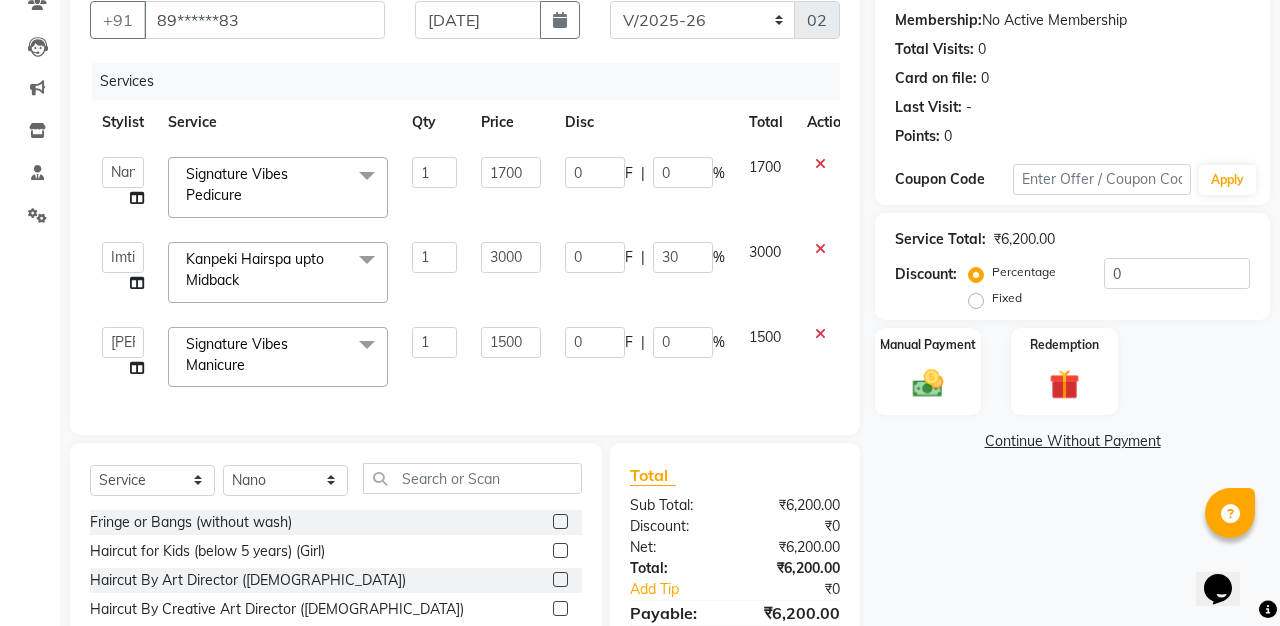 click on "Disc" 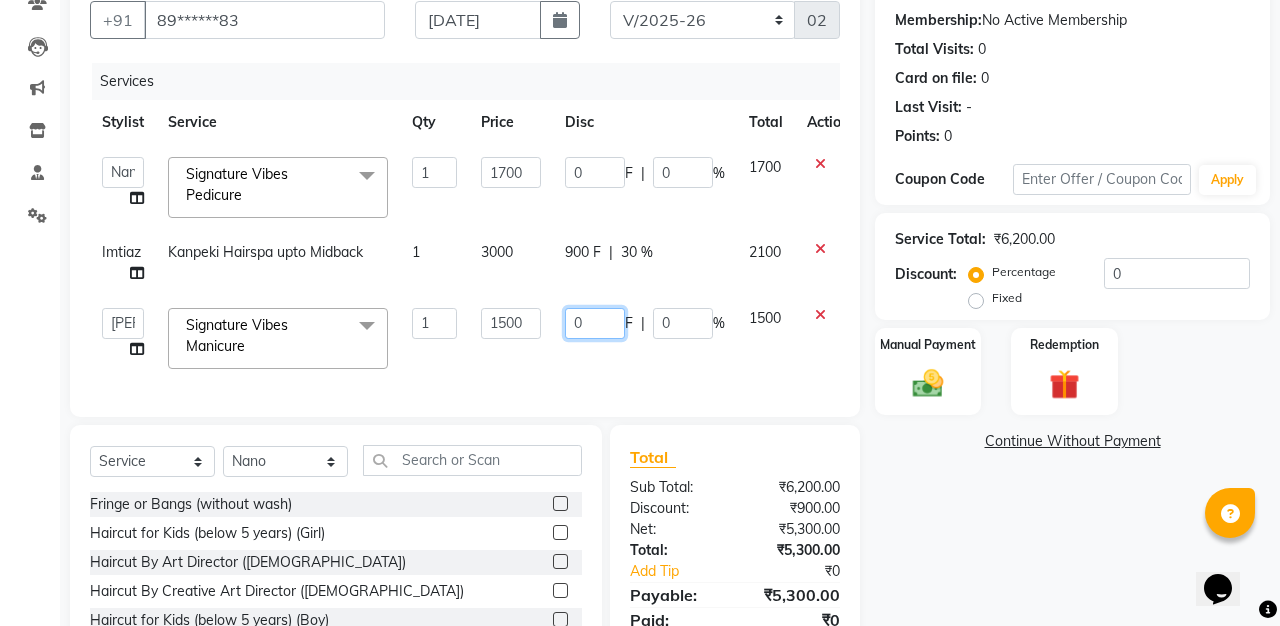 click on "0" 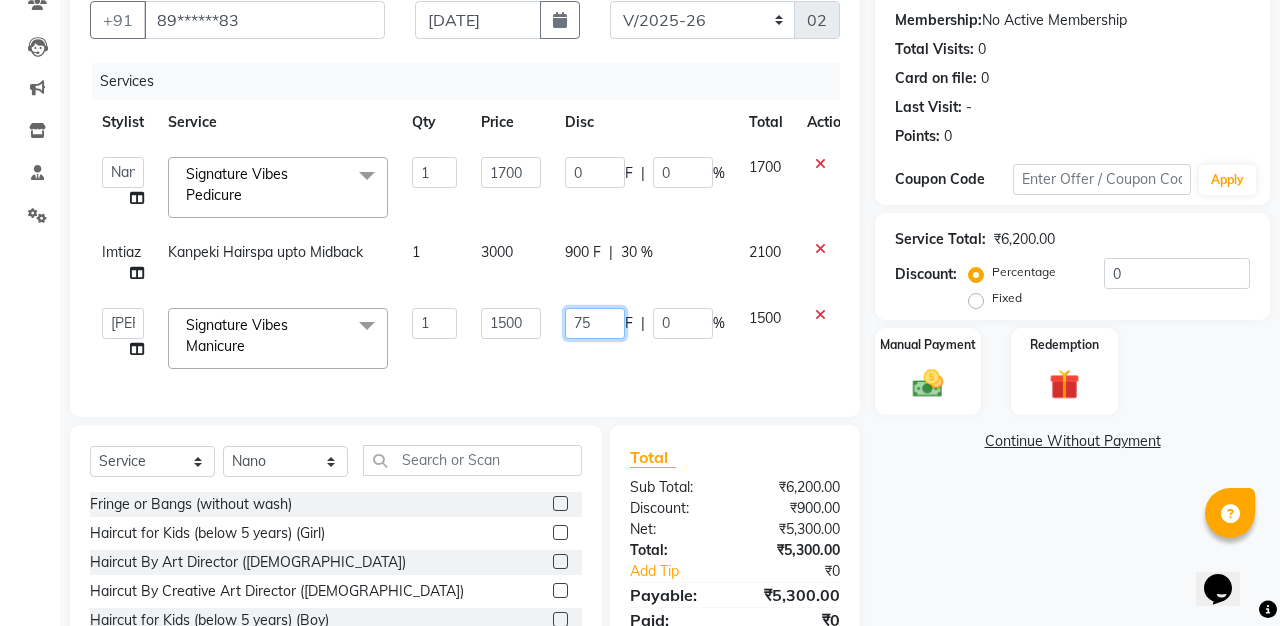 type on "750" 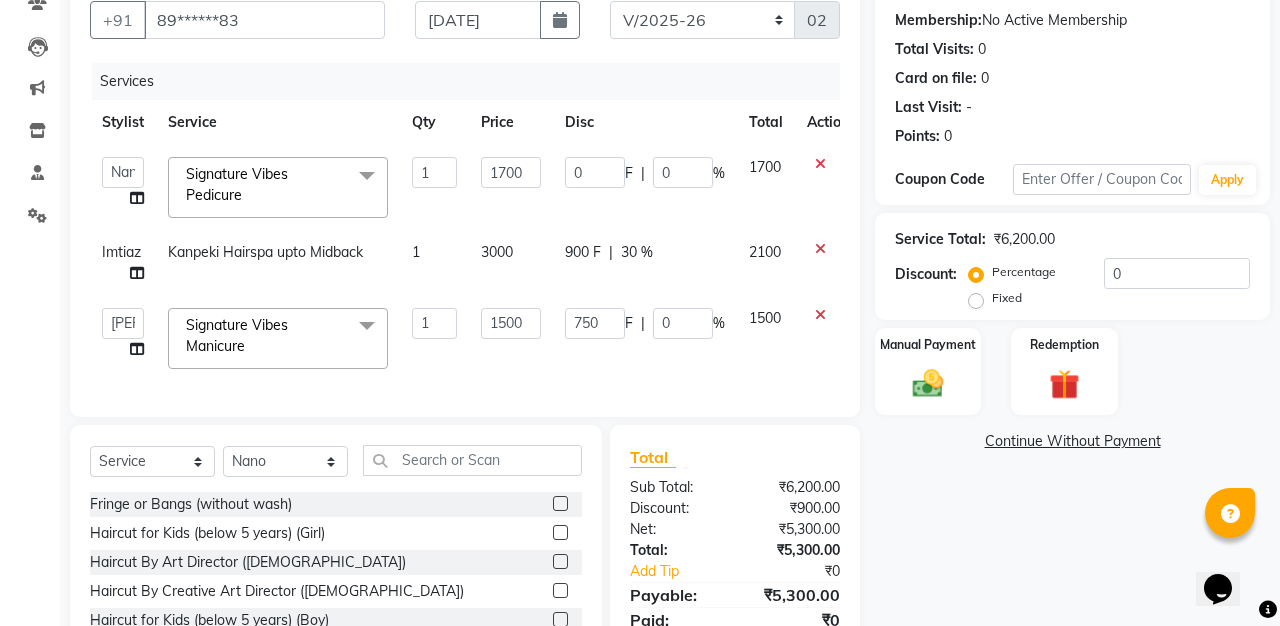 click on "Client +91 89******83 Date [DATE] Invoice Number INVQR/2025-26 INVCASH/2025-26 V/2025 V/[PHONE_NUMBER] Services Stylist Service Qty Price Disc Total Action  [PERSON_NAME] client   Nano   Pritam    [PERSON_NAME]   Reception   [PERSON_NAME]   [PERSON_NAME]  Signature Vibes  Pedicure  x Fringe or Bangs (without wash) Haircut for Kids (below 5 years) (Girl) Haircut By Art Director ([DEMOGRAPHIC_DATA]) Haircut By Creative Art Director ([DEMOGRAPHIC_DATA]) Haircut for Kids (below 5 years) (Boy) Haircut By Art Director ([DEMOGRAPHIC_DATA]) Haircut By Creative Art Director ([DEMOGRAPHIC_DATA]) Hair Tattoo Hair Trim (without wash & blowdry) Hairwash Upto Neck LP Hairwash Upto Shoulder LP Hairwash Upto Midback LP Hairwash Upto Waist LP Hair Wash Upto Neck MO Hairwash Upto Shoulder MO Hairwash Upto Midback MO Hairwash Upto Waist MO Hairwash Upto Neck NA Hairwash Upto Shoulder NA Hairwash Upto Midback NA Hairwash Upto Waist NA Hairwash & Blowdry Upto Neck LP Hairwash & Blowdry Upto Shoulder LP Hairwash & Blowdry Upto Midback LP Hairwash & Blowdry Upto Waist LP Blowdry Upto Neck 1" 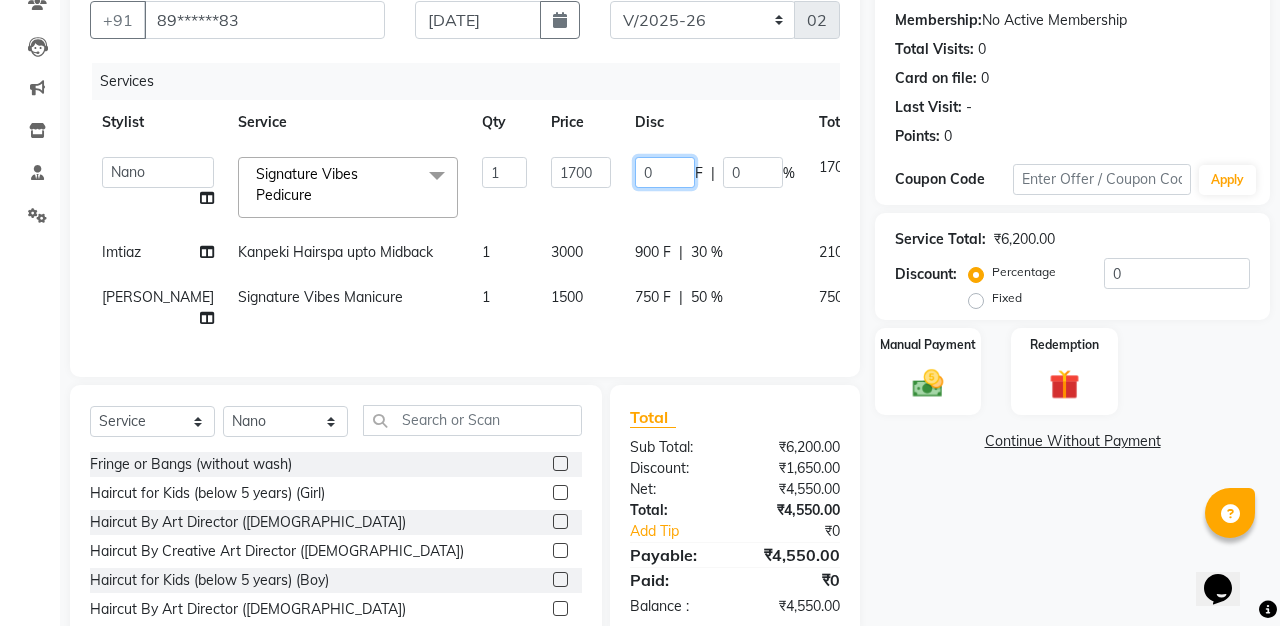 click on "0" 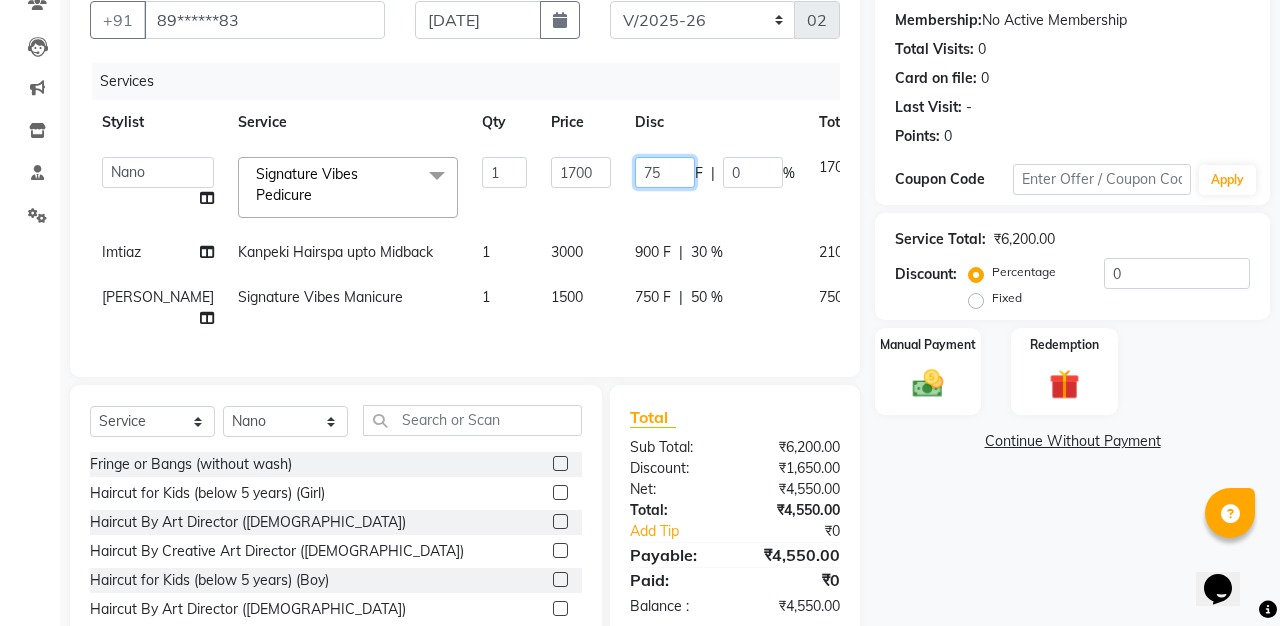 type on "750" 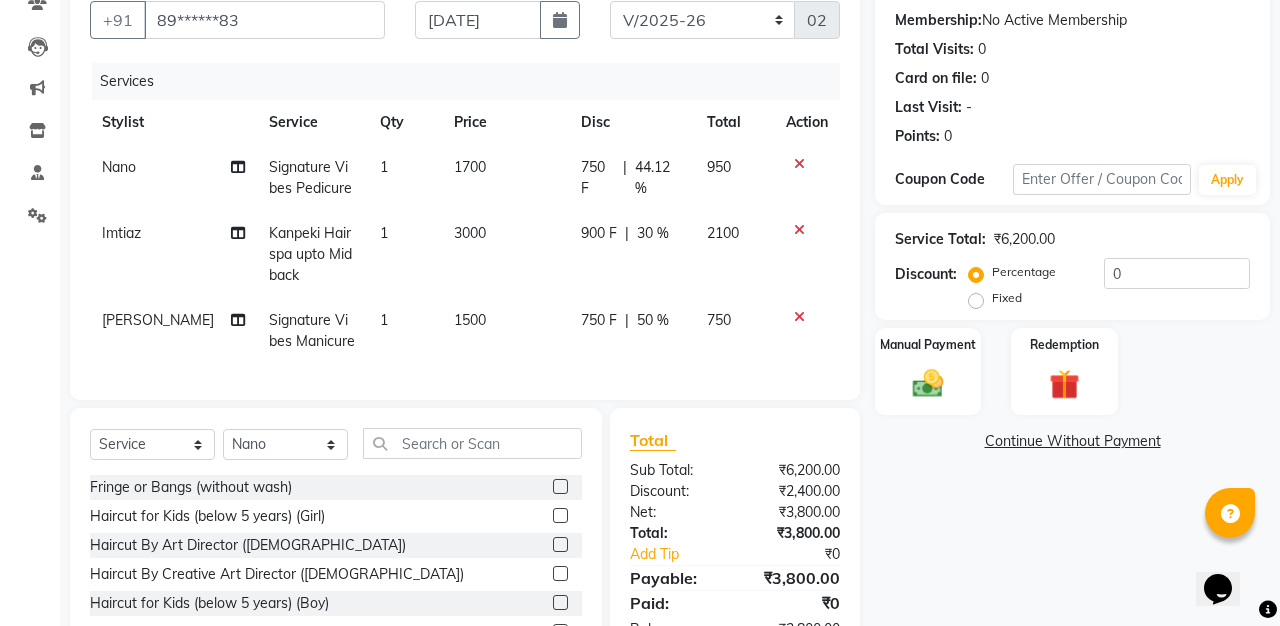 click on "Services" 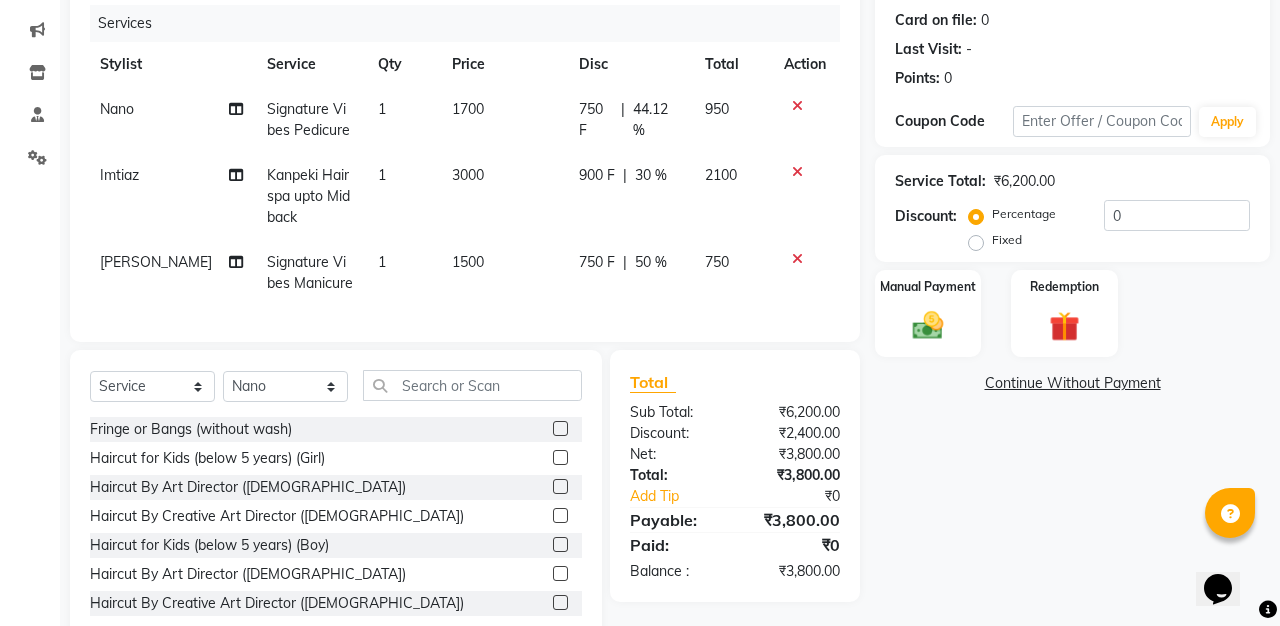 scroll, scrollTop: 0, scrollLeft: 3, axis: horizontal 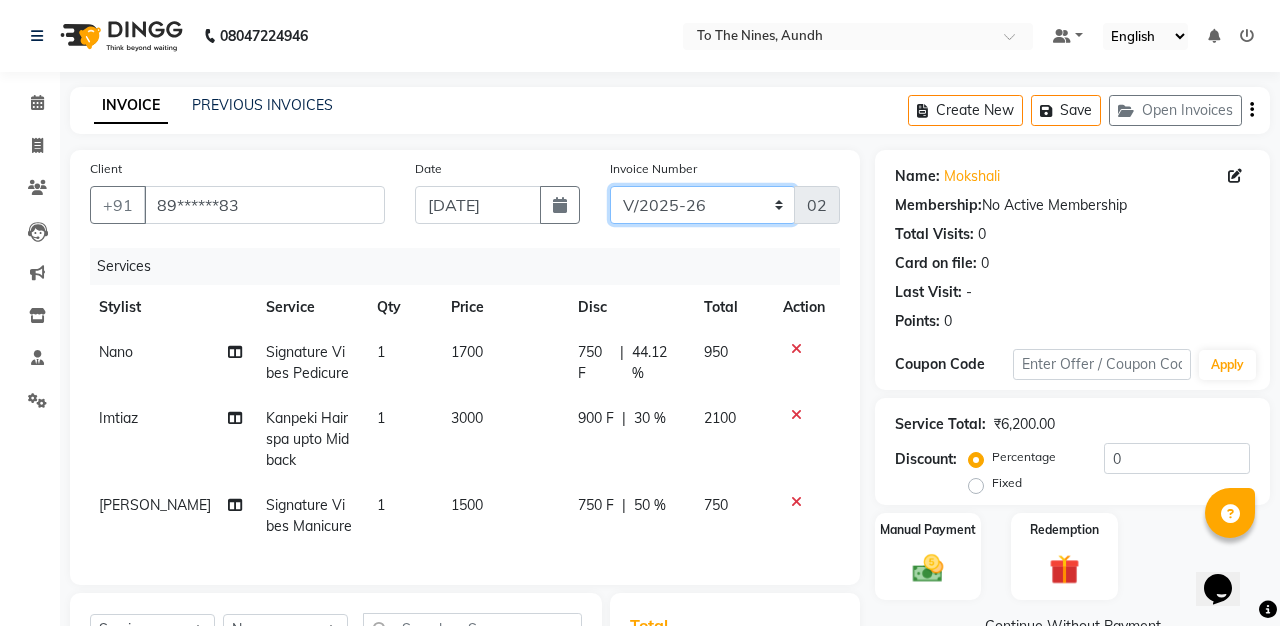 click on "INVQR/2025-26 INVCASH/2025-26 V/2025 V/2025-26" 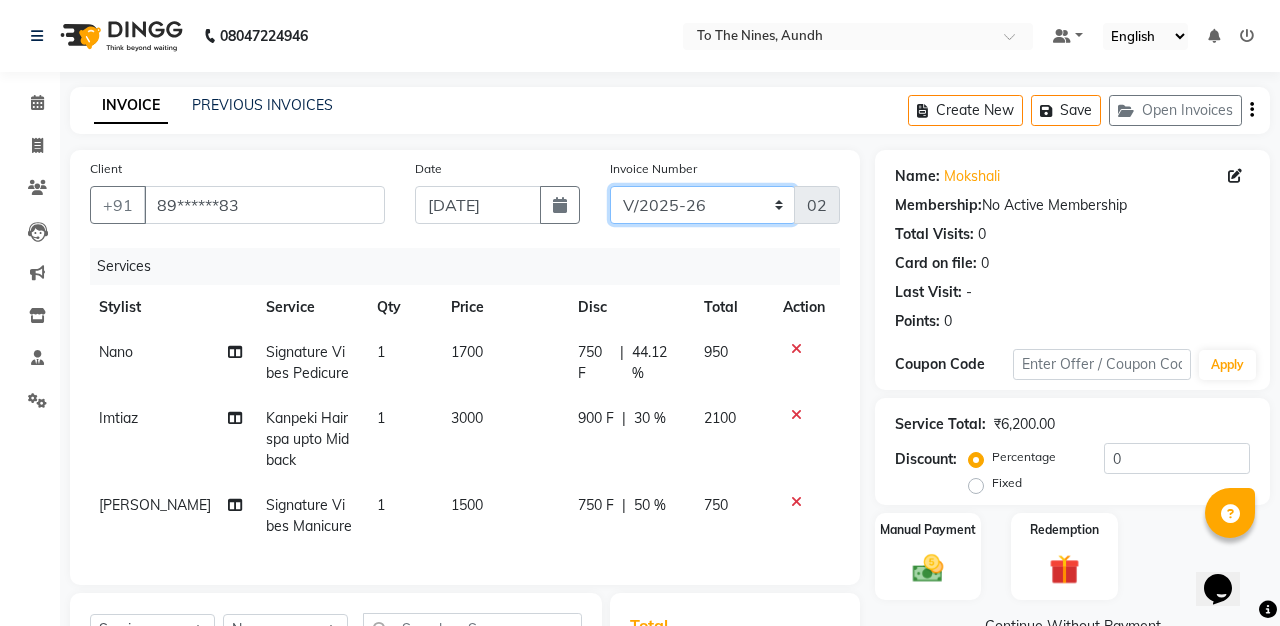 select on "6076" 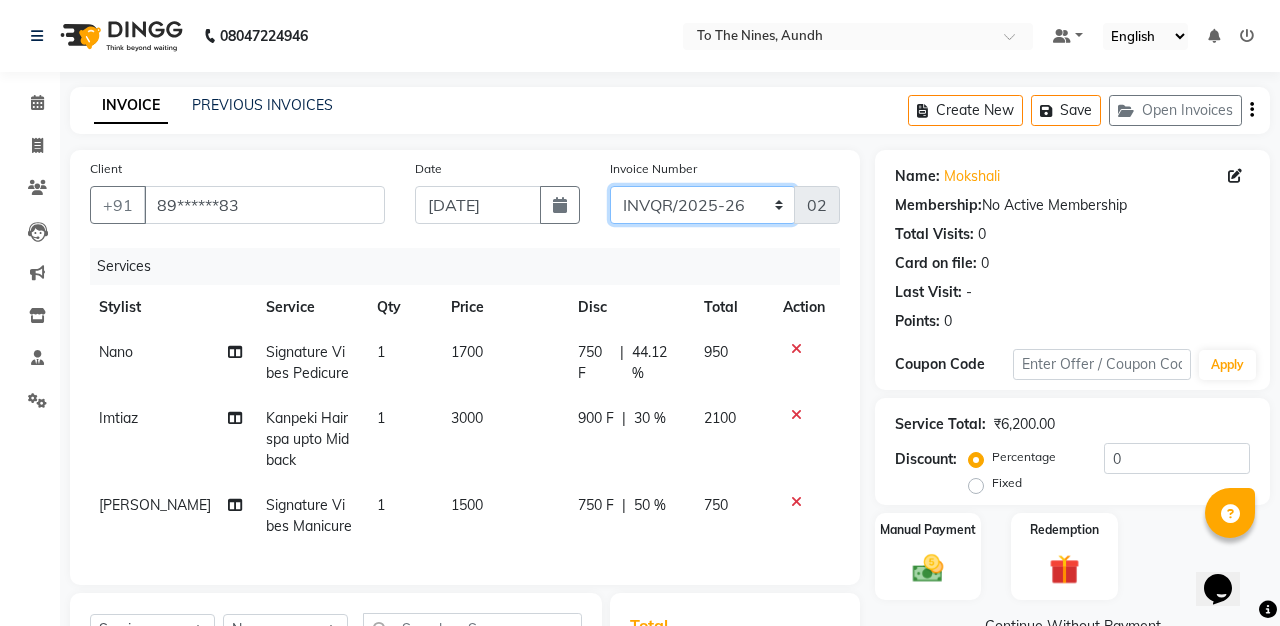 type on "0152" 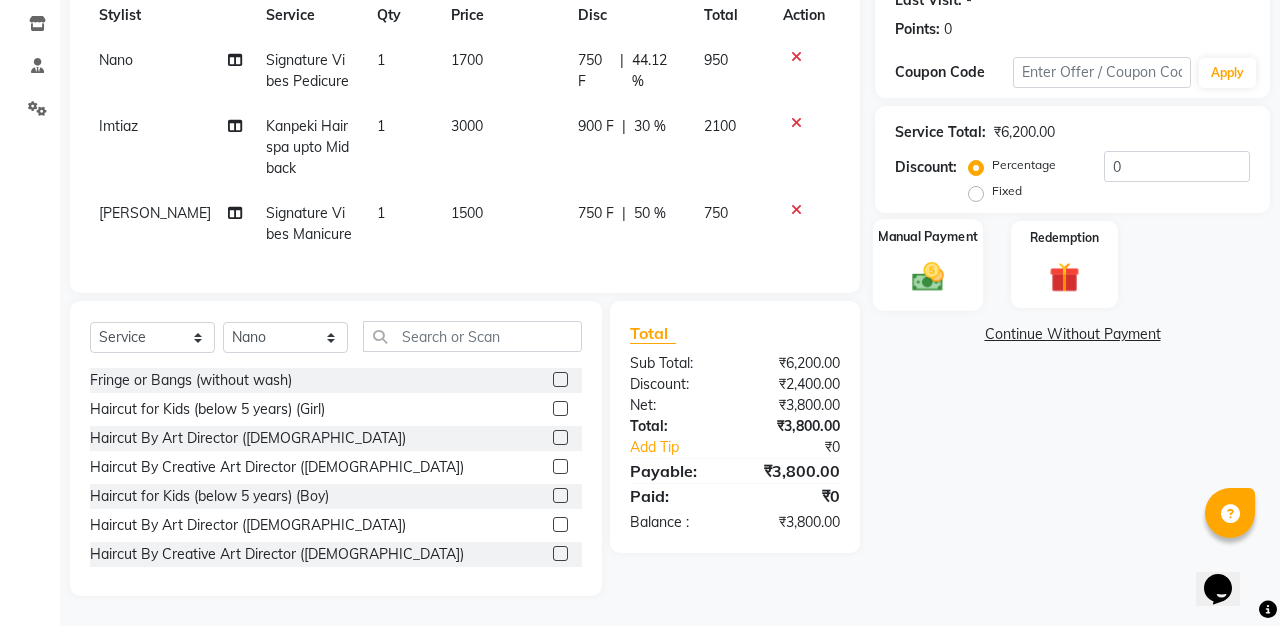 scroll, scrollTop: 292, scrollLeft: 0, axis: vertical 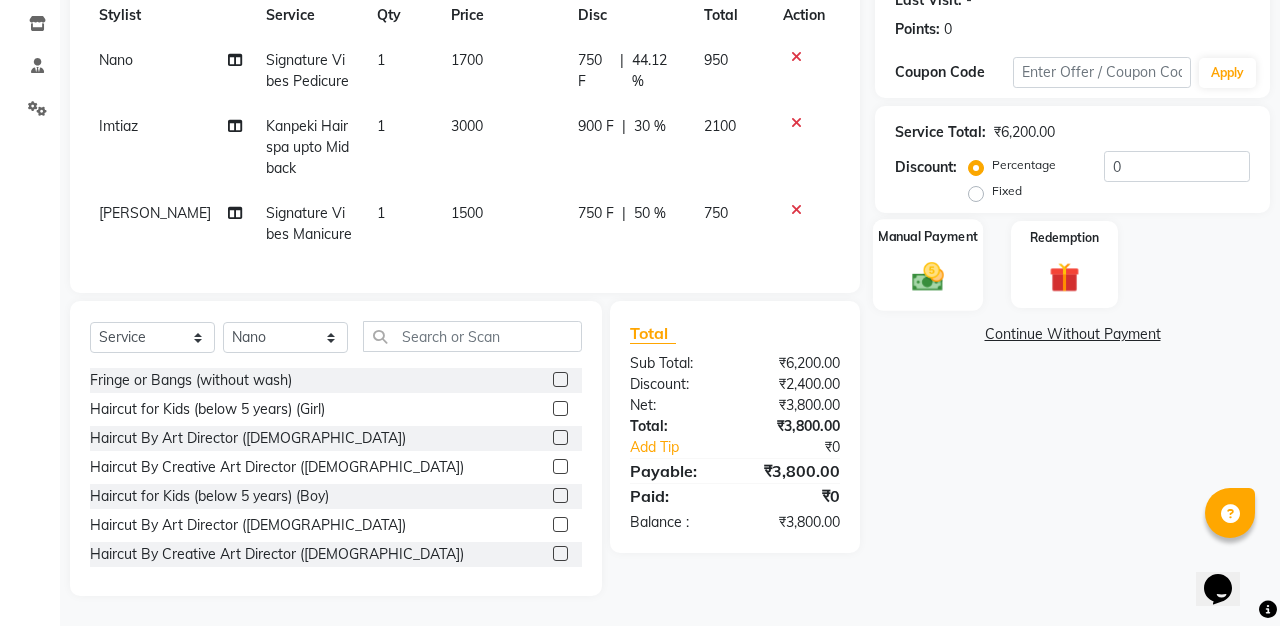 click 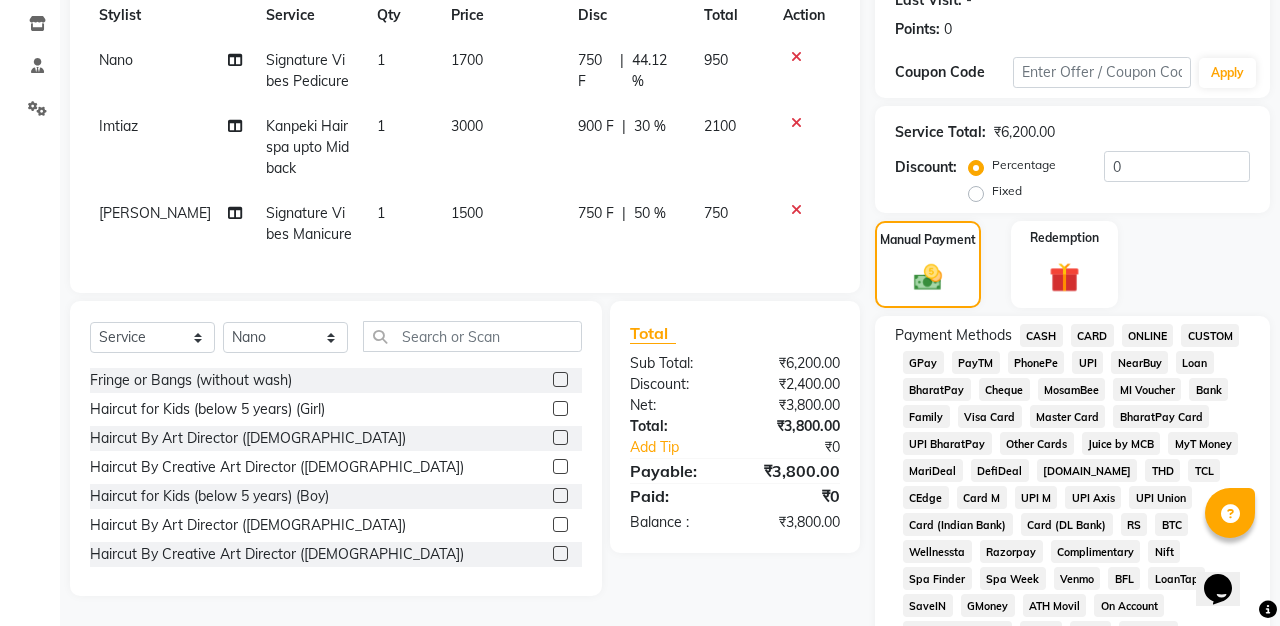 click on "GPay" 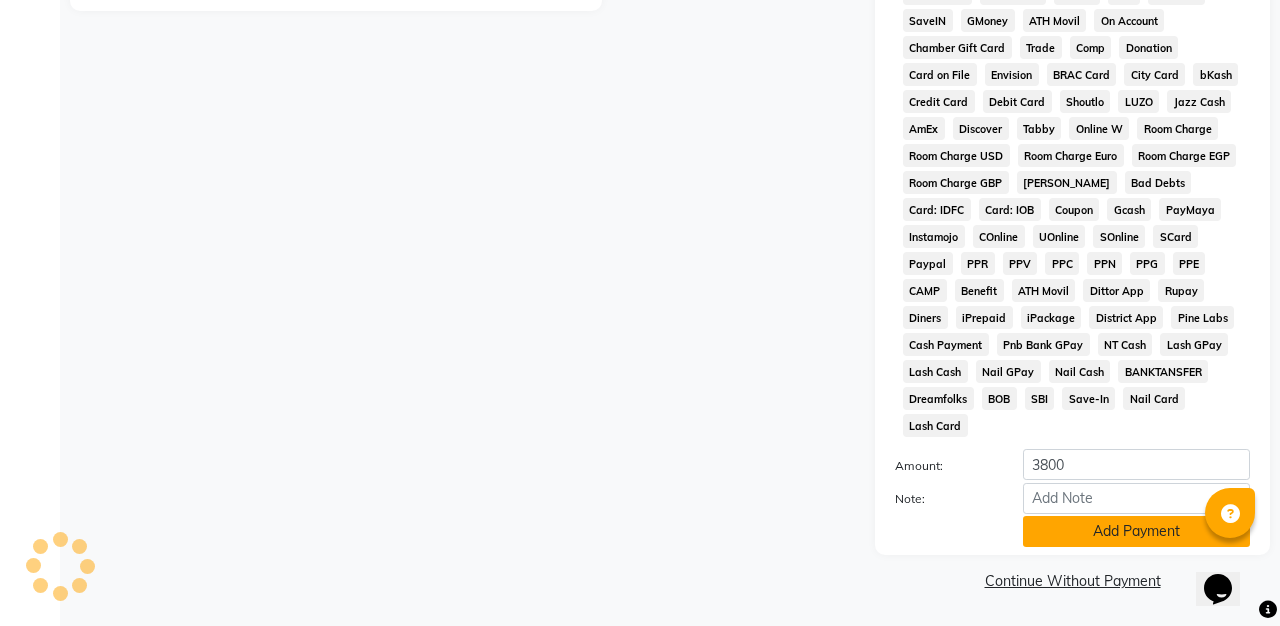 scroll, scrollTop: 876, scrollLeft: 0, axis: vertical 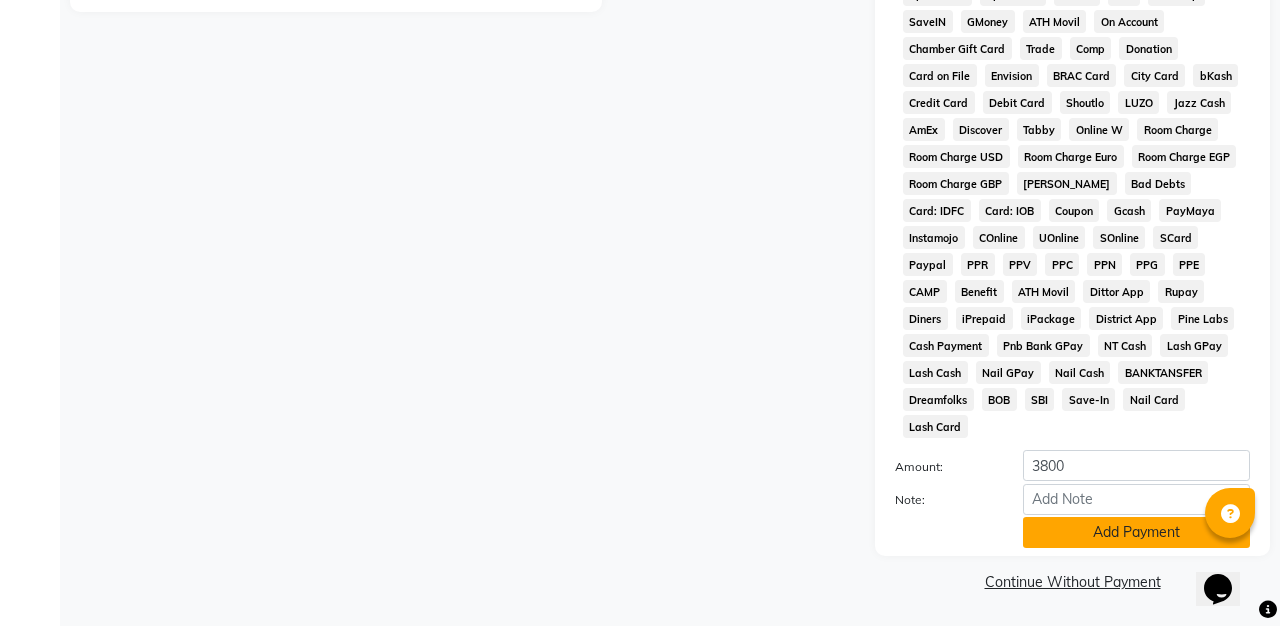 click on "Add Payment" 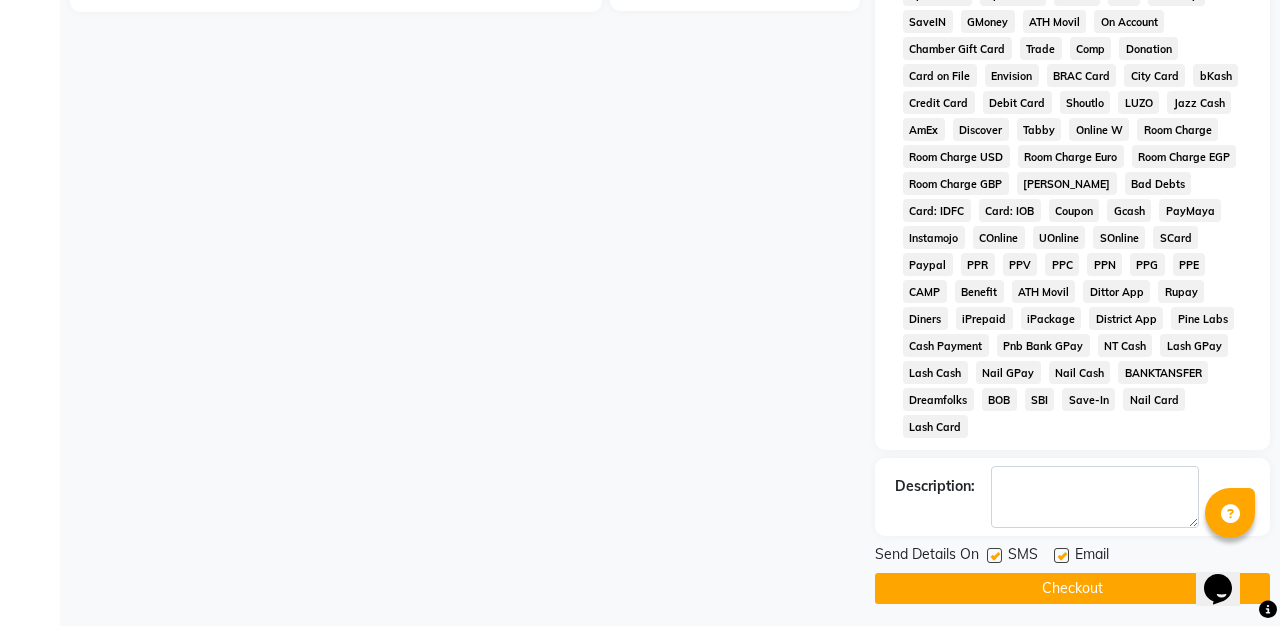 click on "Checkout" 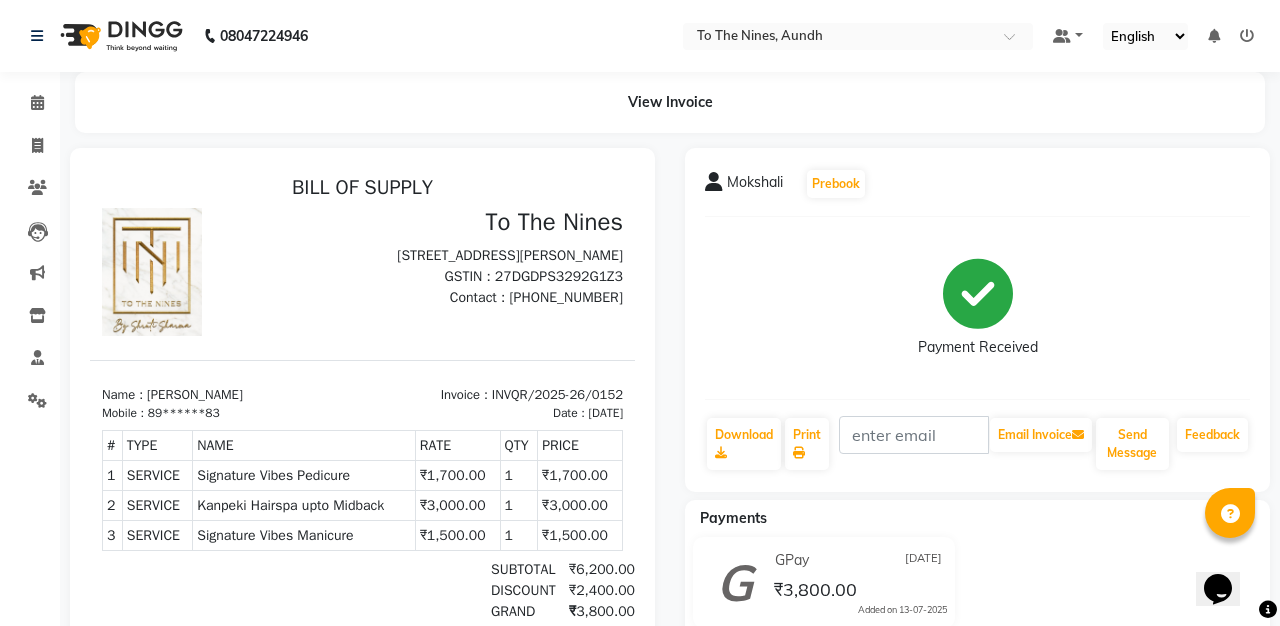 scroll, scrollTop: 0, scrollLeft: 0, axis: both 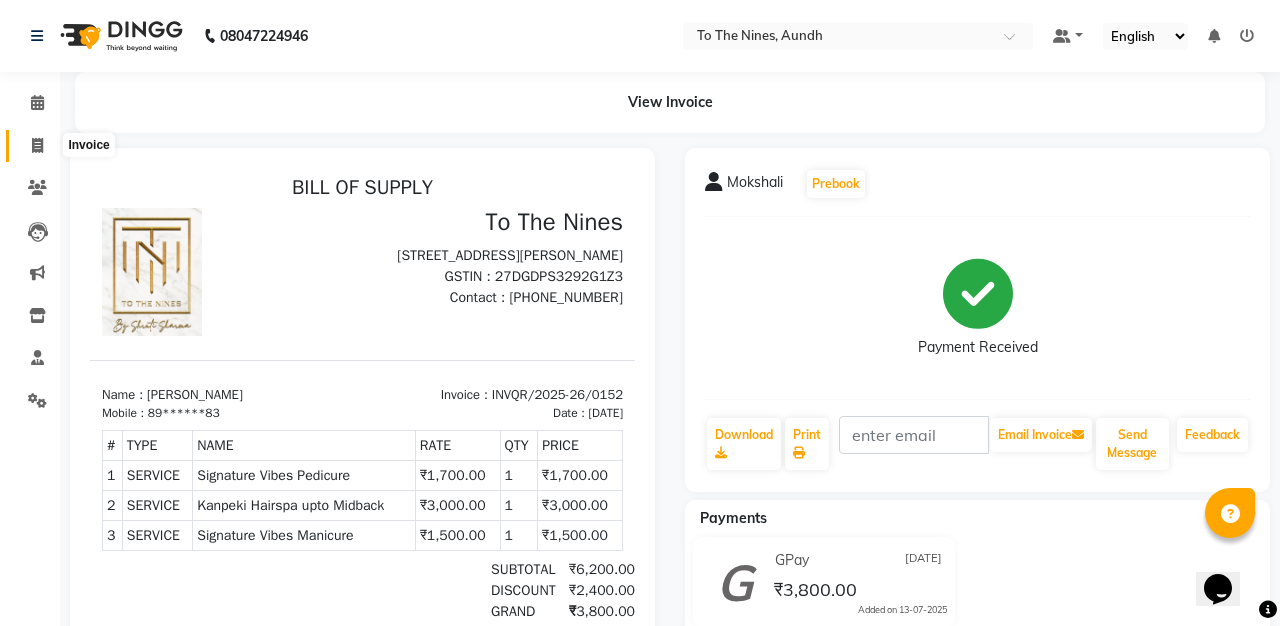 click 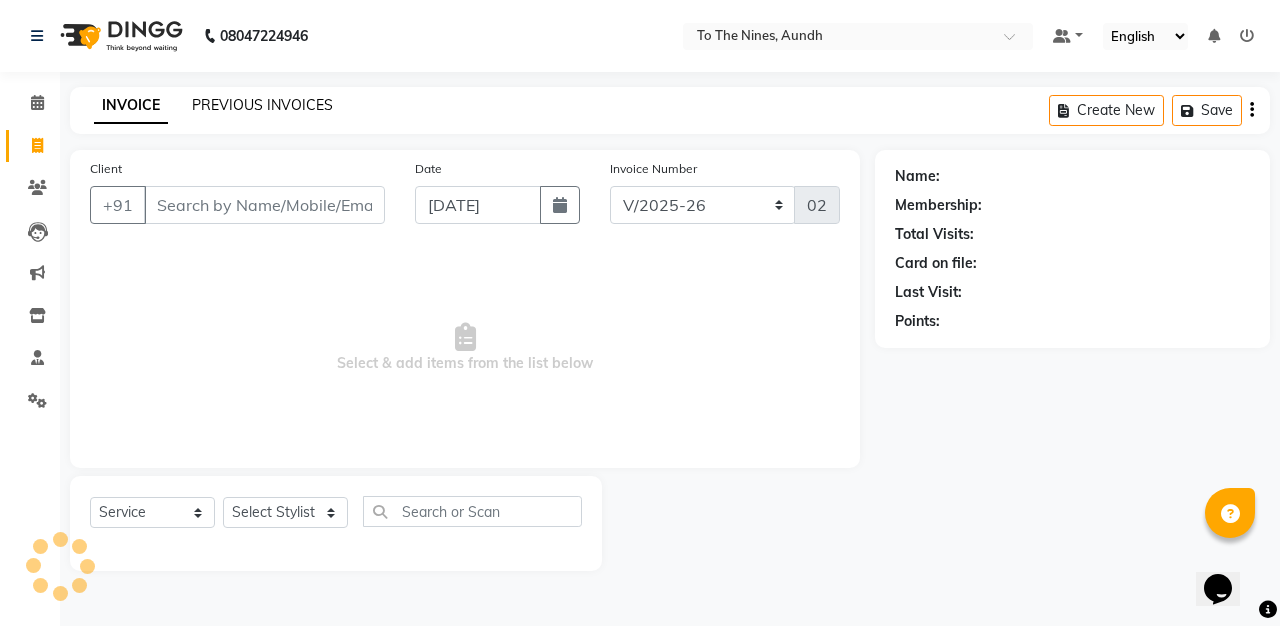 click on "PREVIOUS INVOICES" 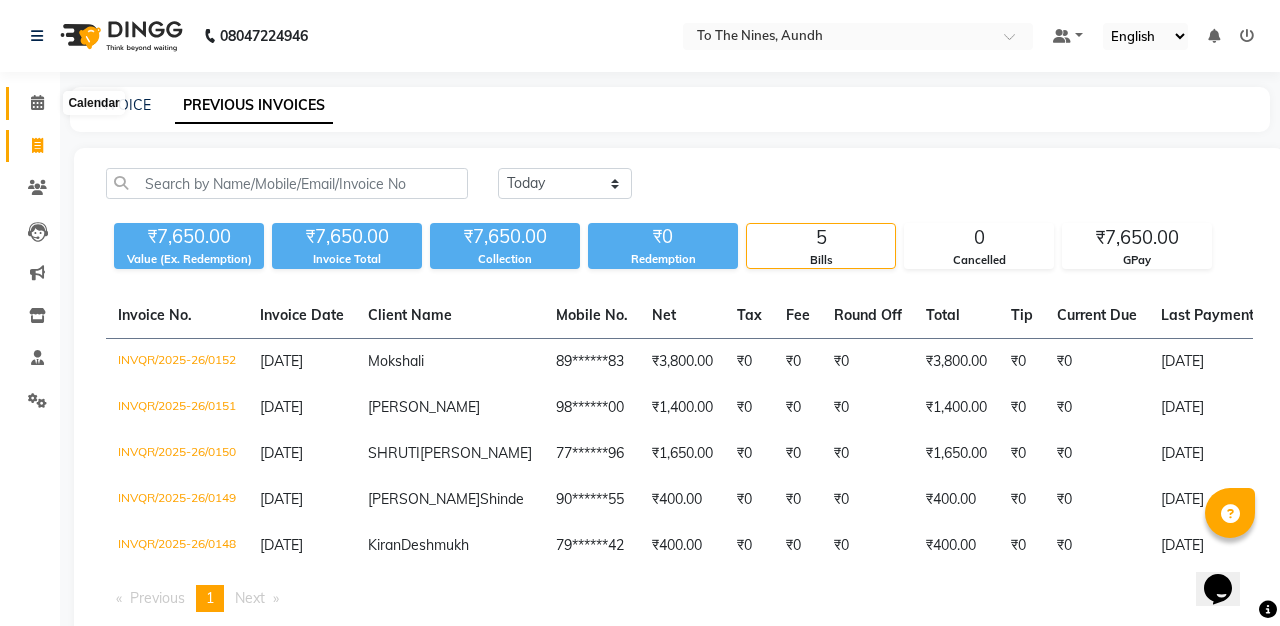 click 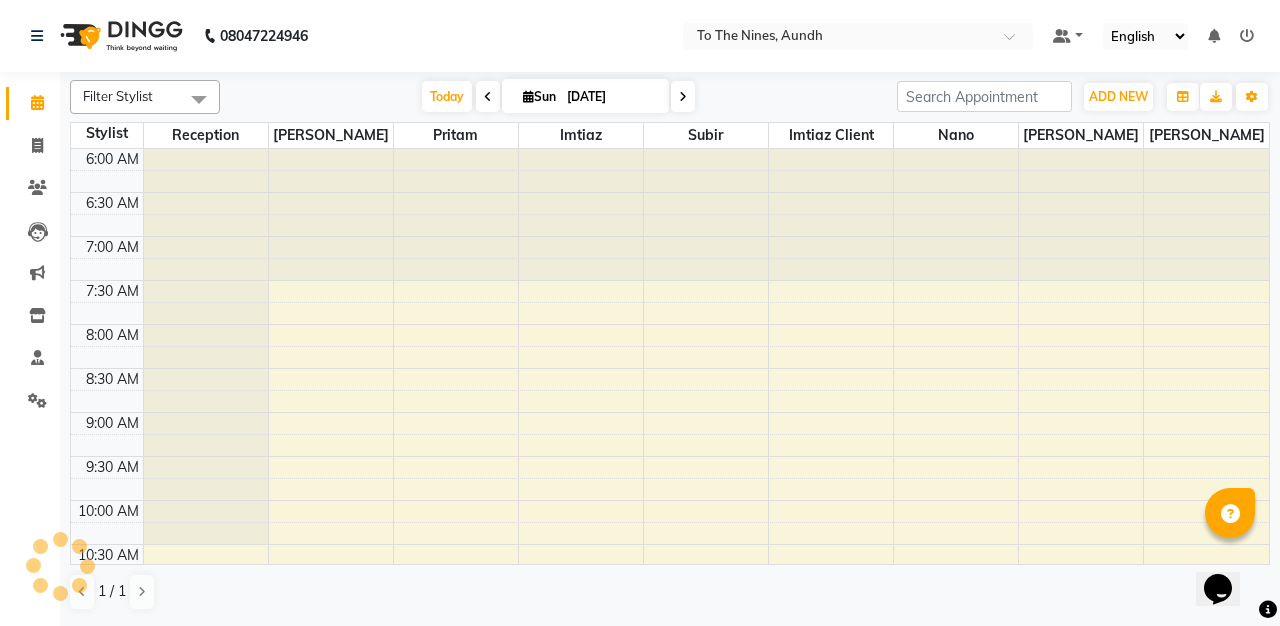 scroll, scrollTop: 0, scrollLeft: 0, axis: both 